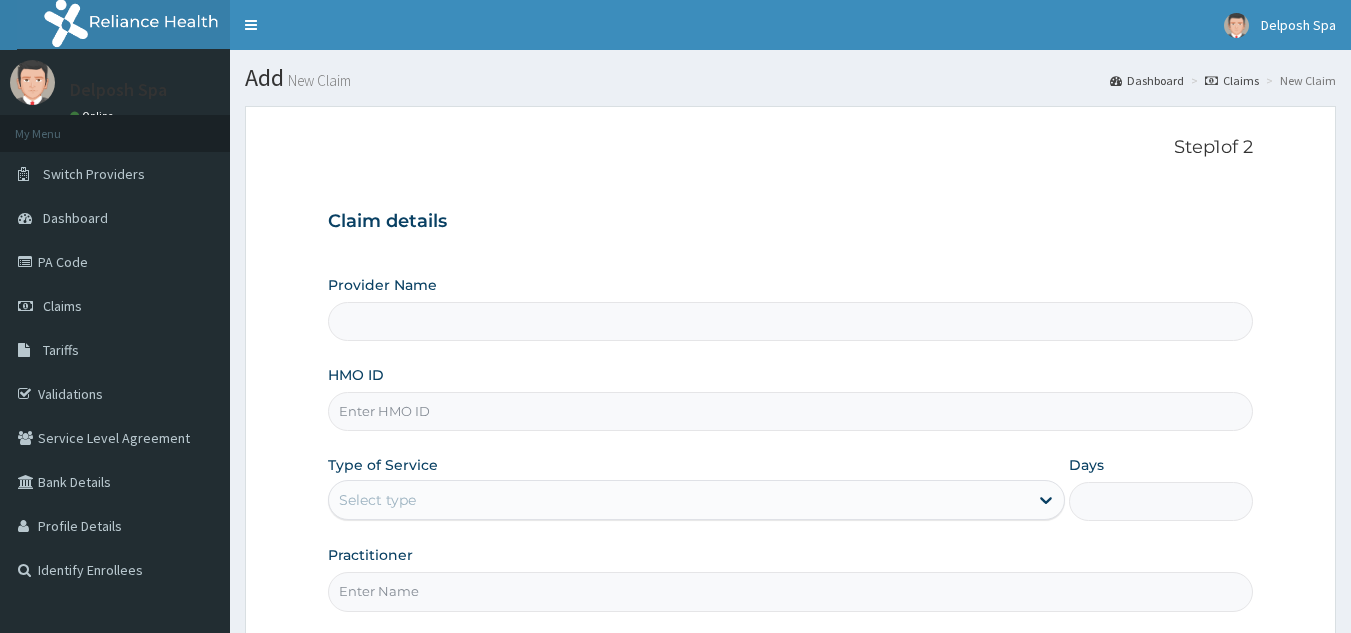 type on "Delposh Fitness Place" 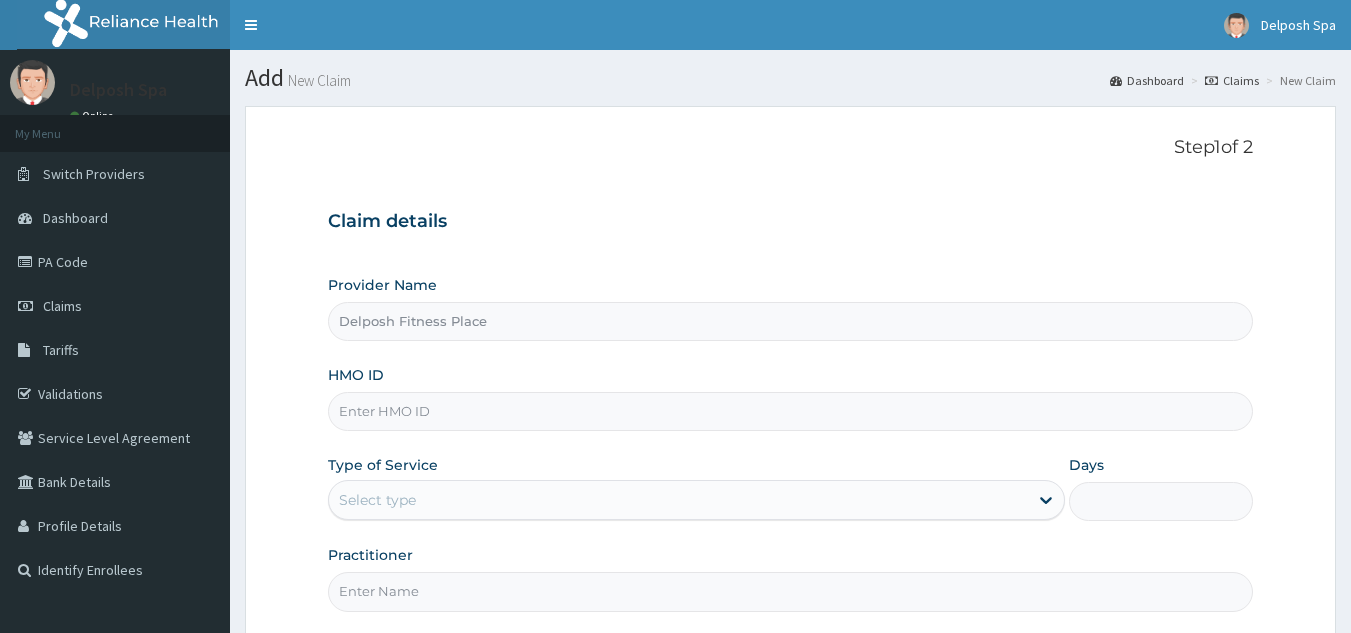 type on "1" 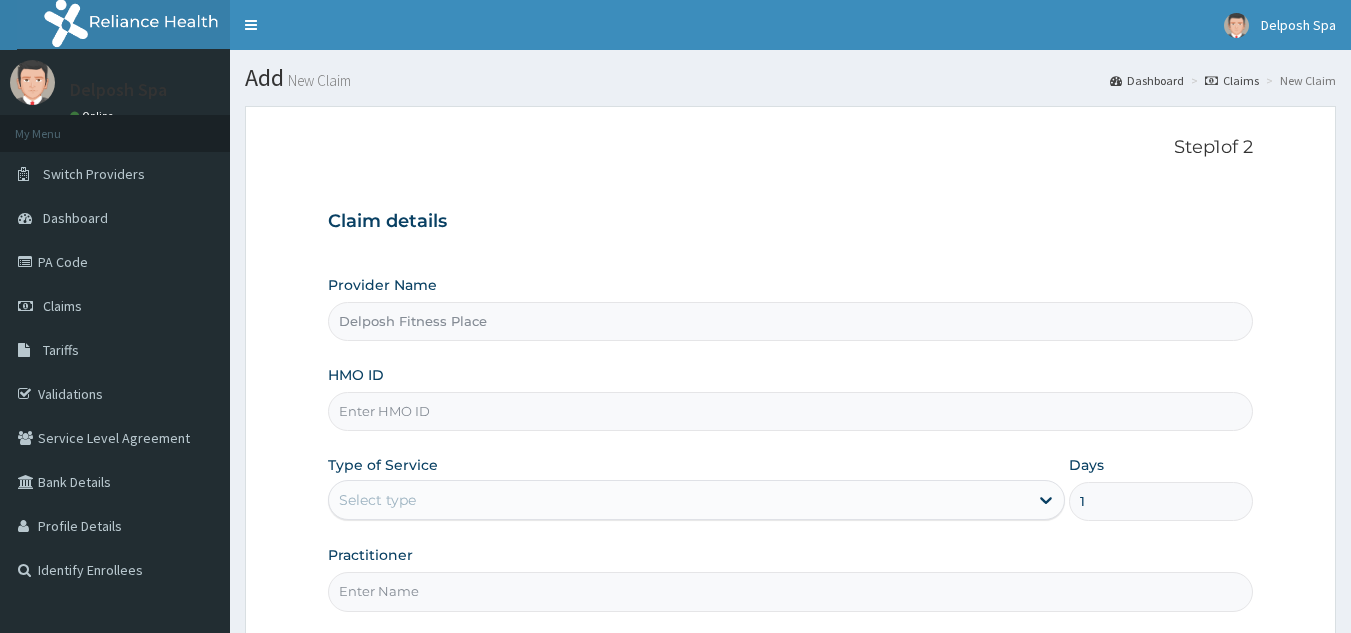 scroll, scrollTop: 0, scrollLeft: 0, axis: both 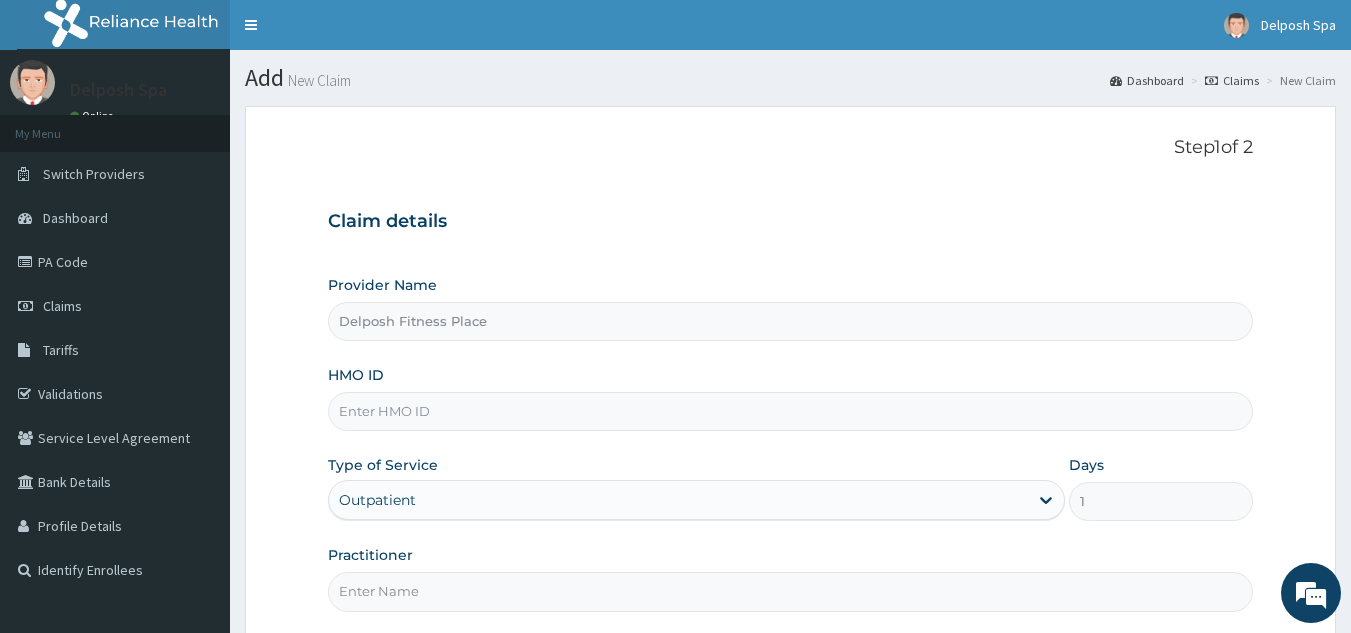 click on "HMO ID" at bounding box center [791, 411] 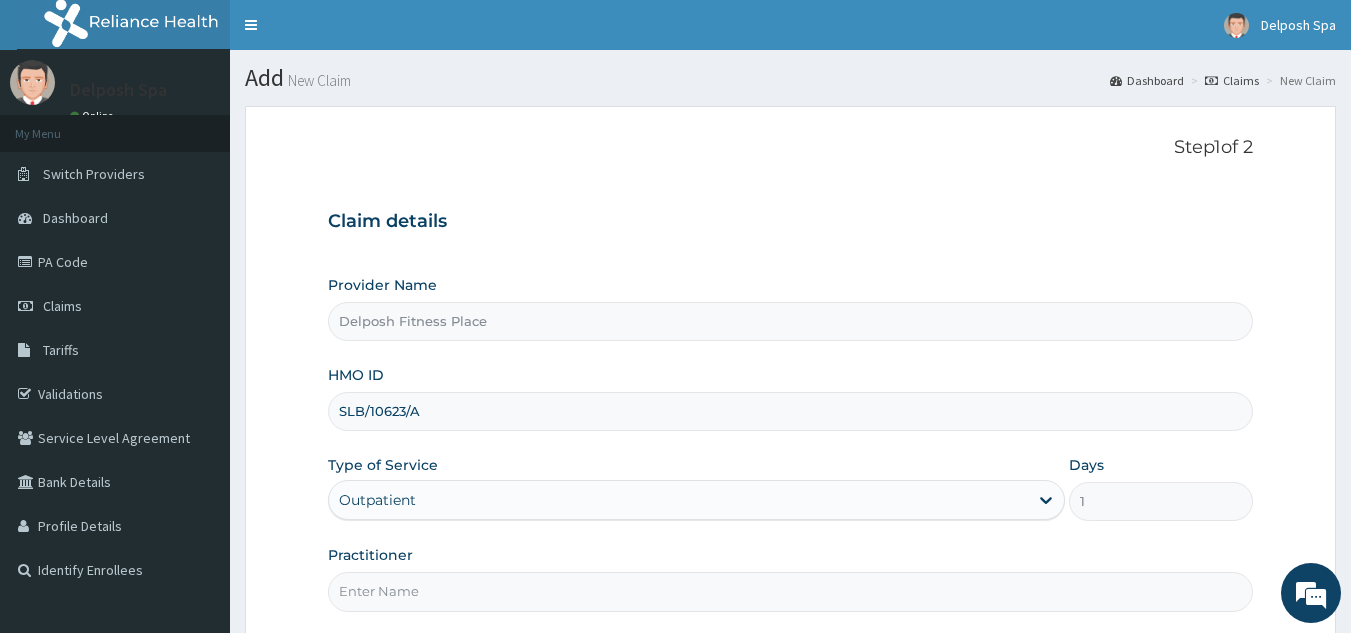 type on "SLB/10623/A" 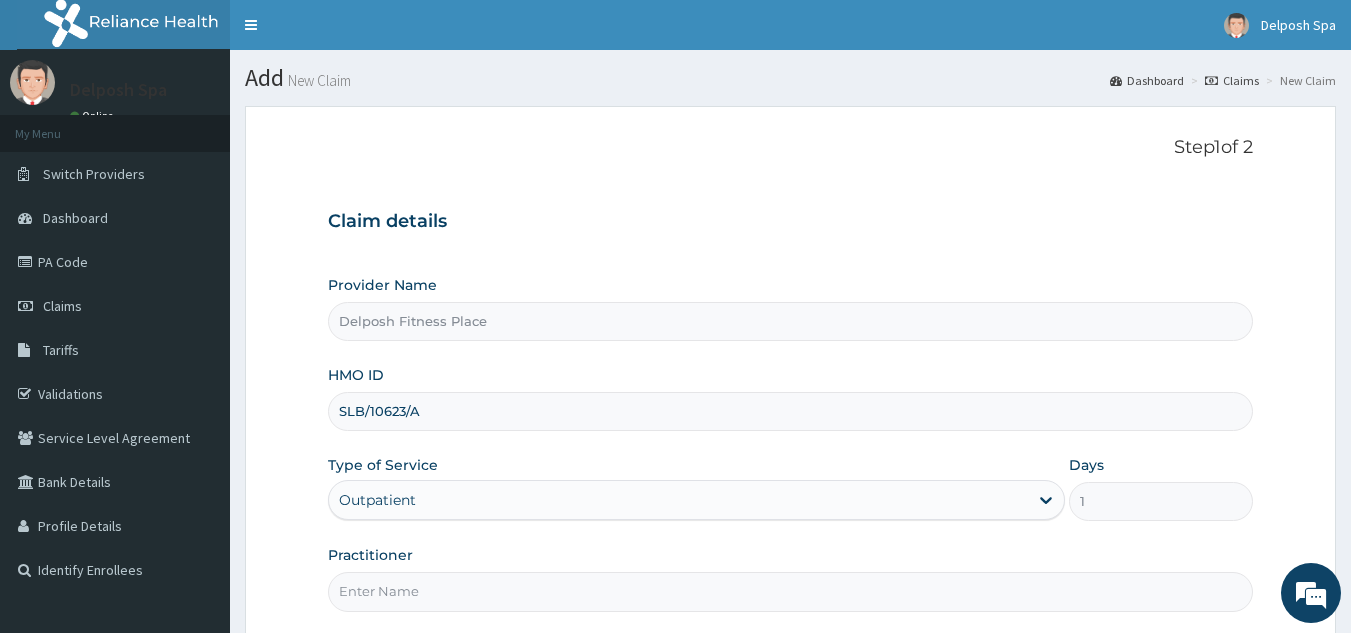 scroll, scrollTop: 0, scrollLeft: 0, axis: both 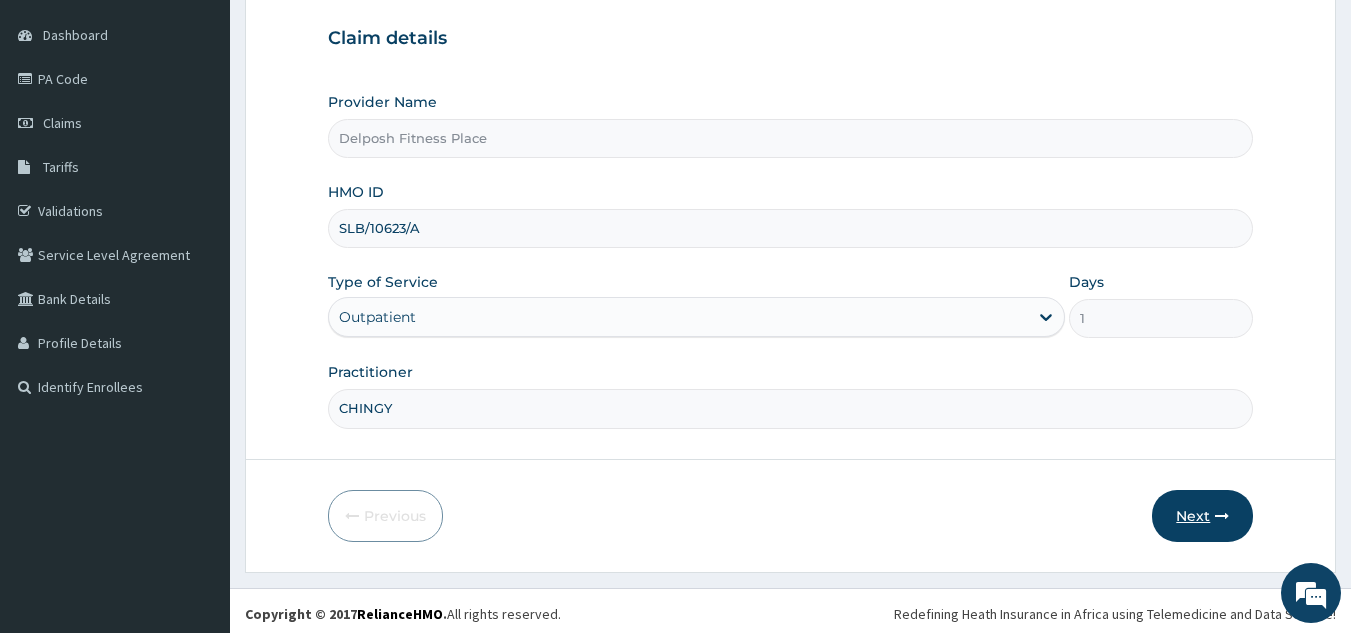 type on "CHINGY" 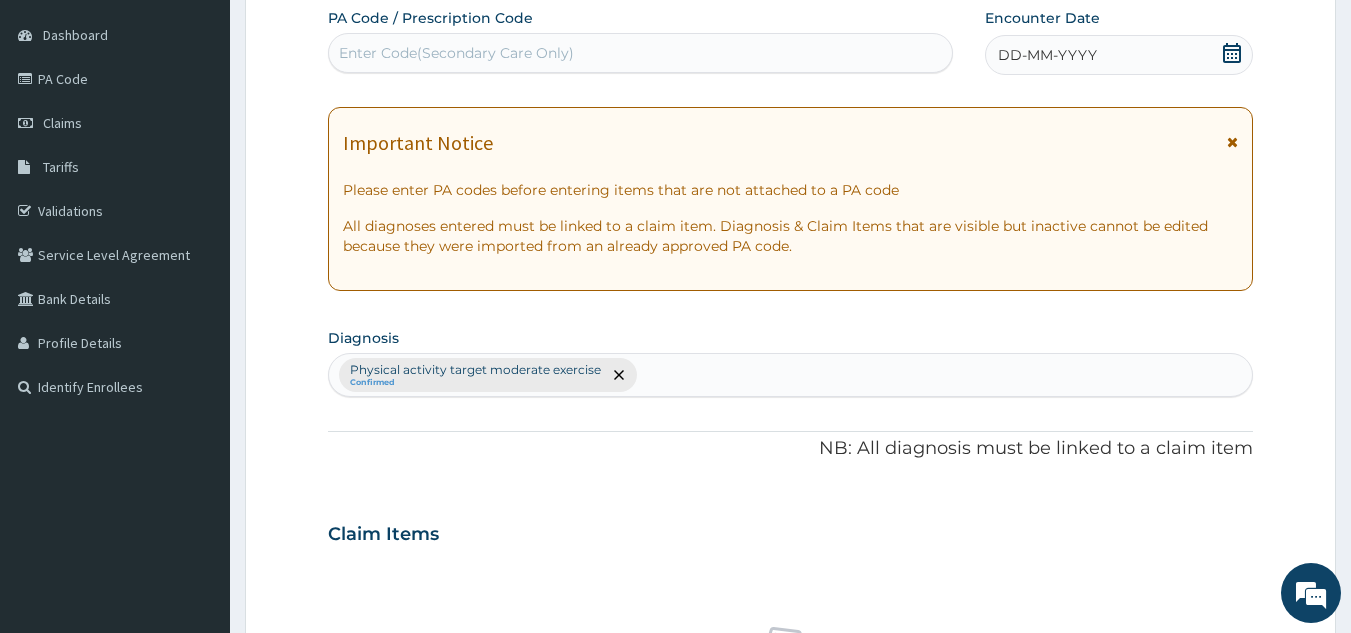 click on "Enter Code(Secondary Care Only)" at bounding box center (641, 53) 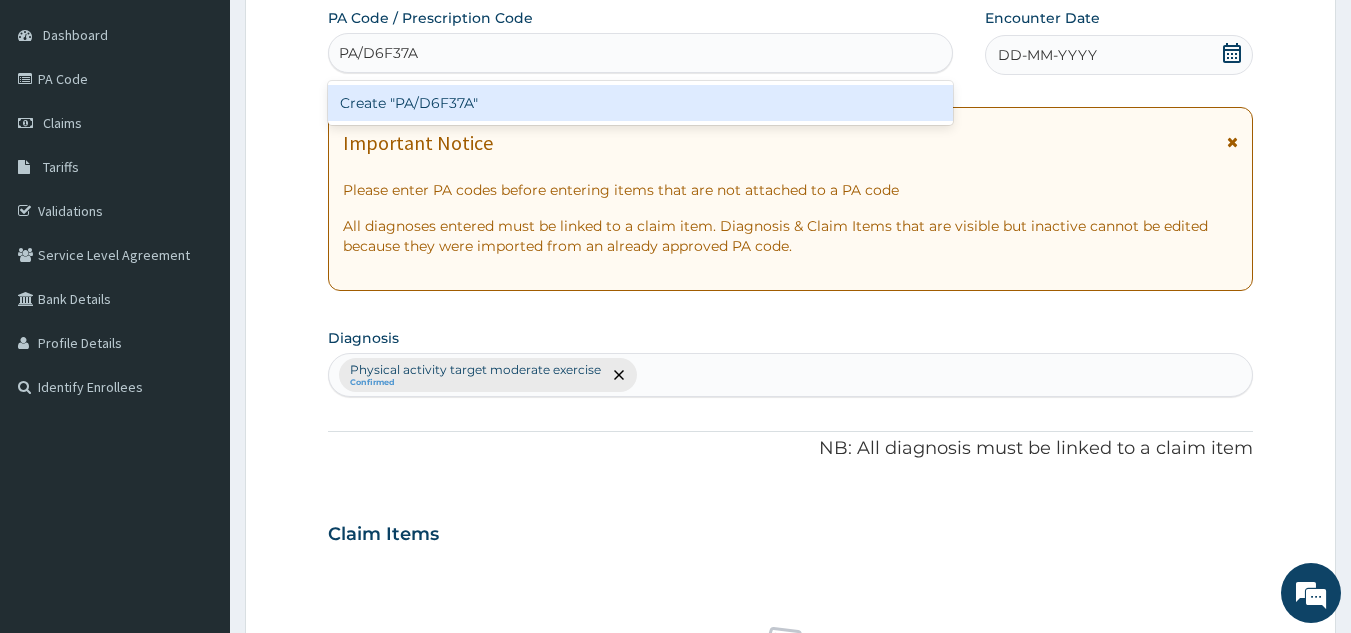 click on "Create "PA/D6F37A"" at bounding box center [641, 103] 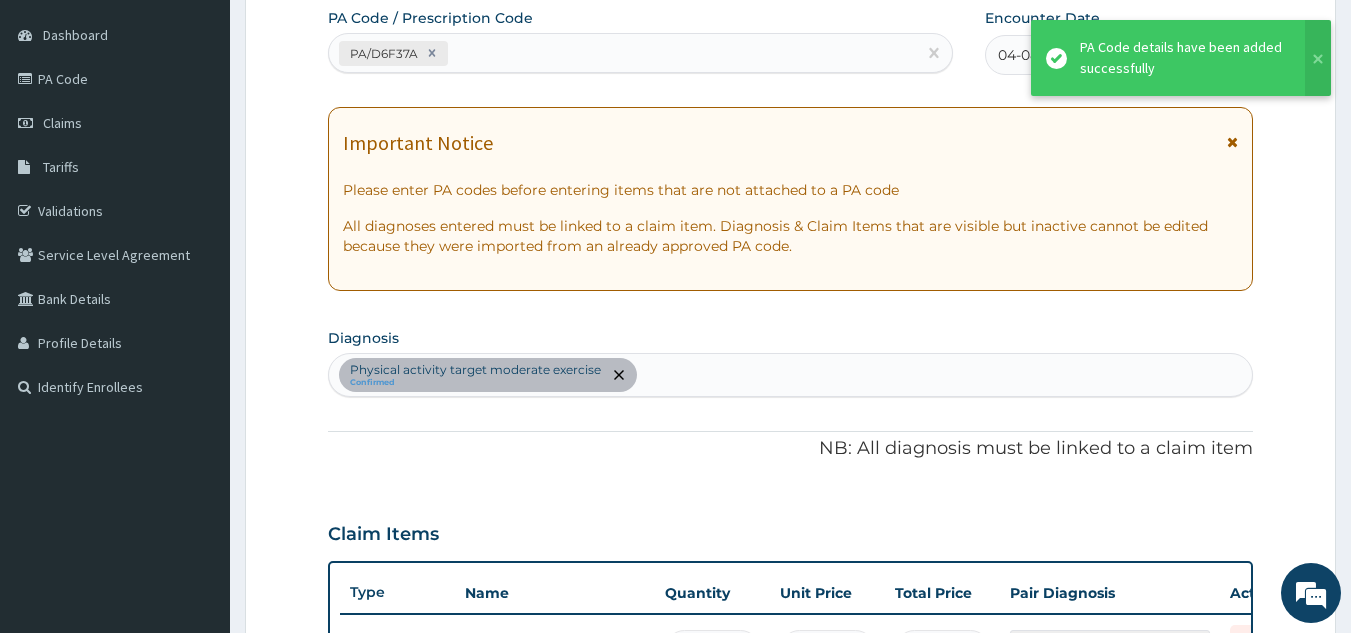 scroll, scrollTop: 219, scrollLeft: 0, axis: vertical 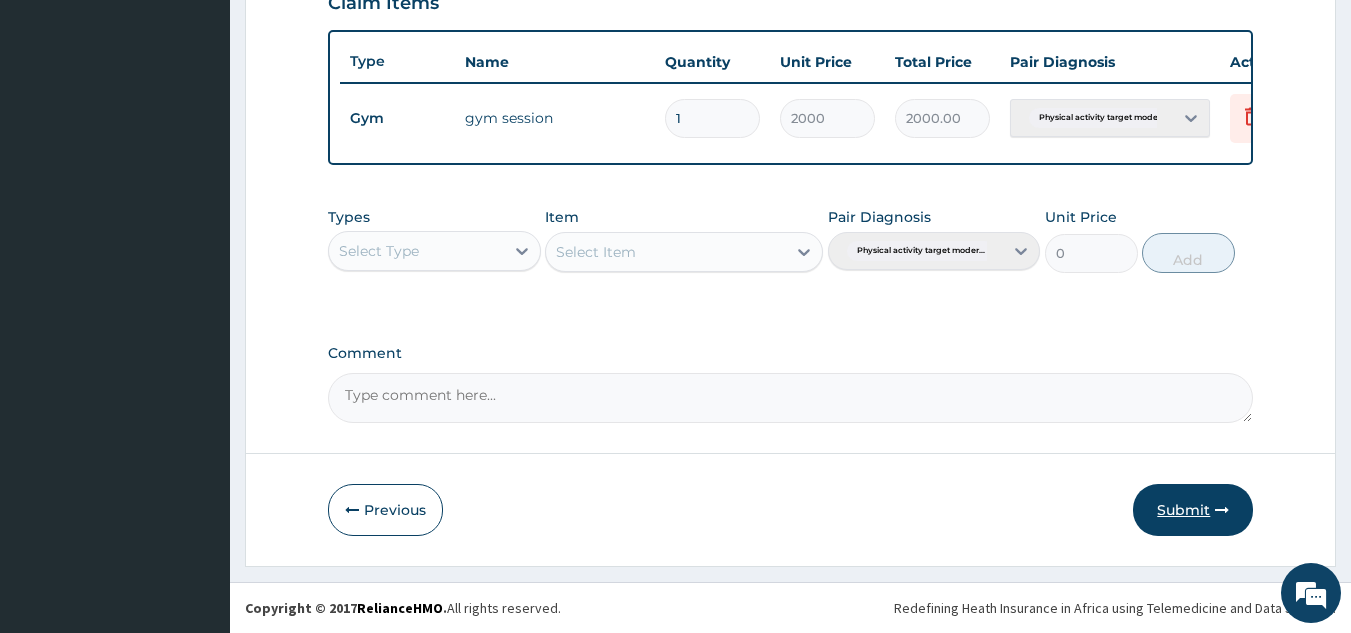 click on "Submit" at bounding box center (1193, 510) 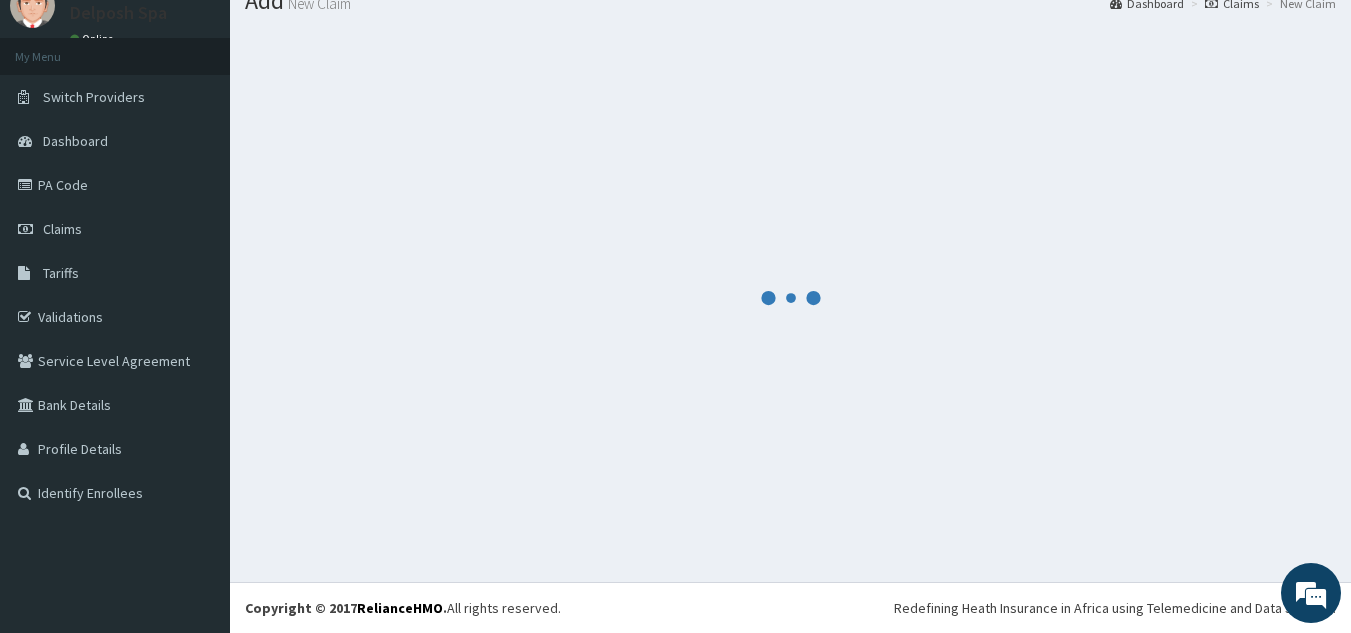 scroll, scrollTop: 729, scrollLeft: 0, axis: vertical 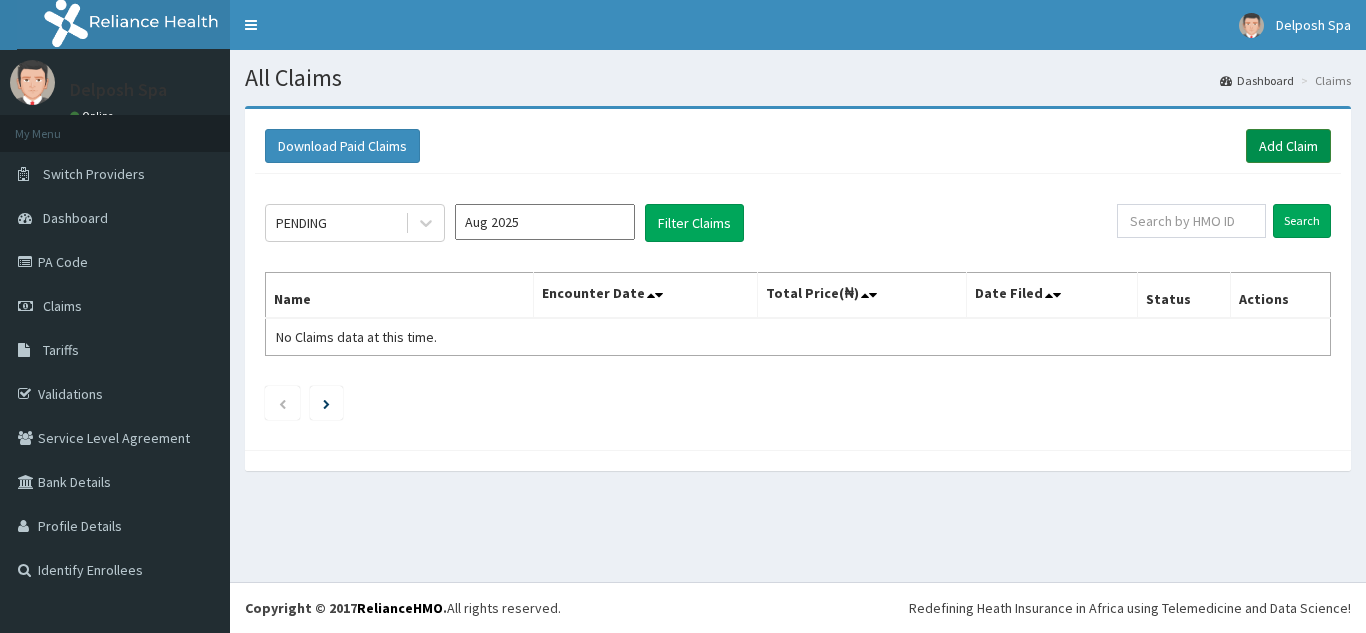 click on "Add Claim" at bounding box center [1288, 146] 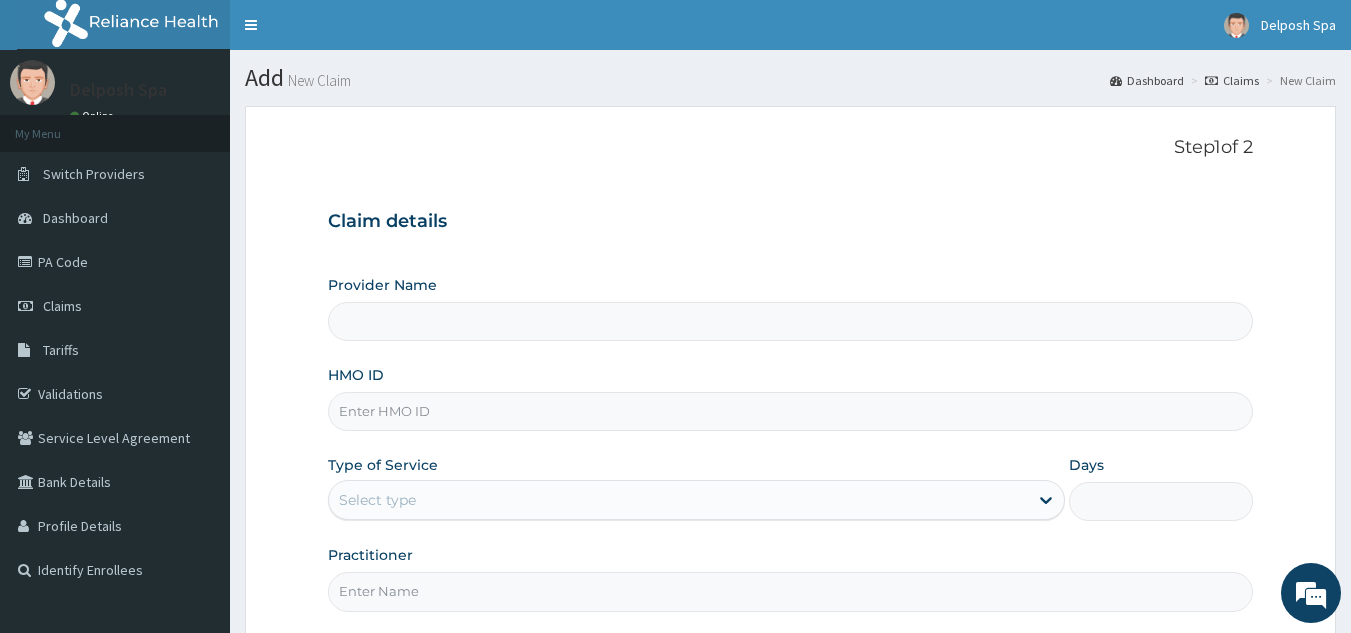 scroll, scrollTop: 0, scrollLeft: 0, axis: both 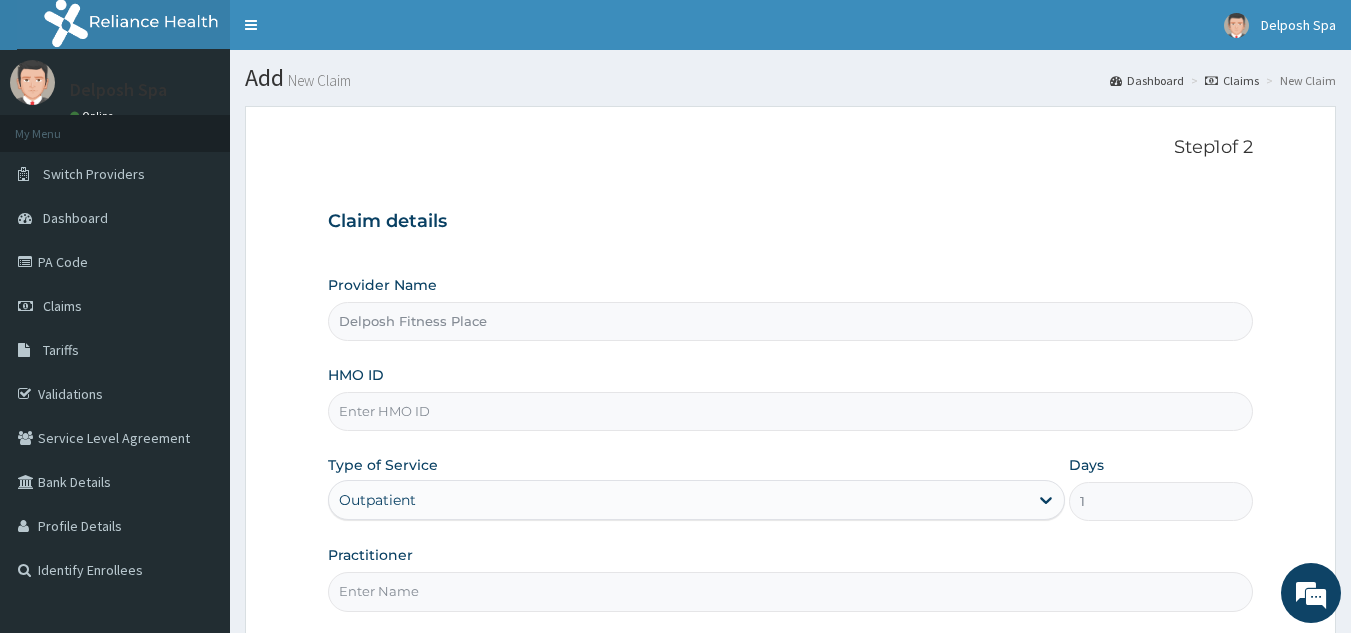 click on "HMO ID" at bounding box center [791, 411] 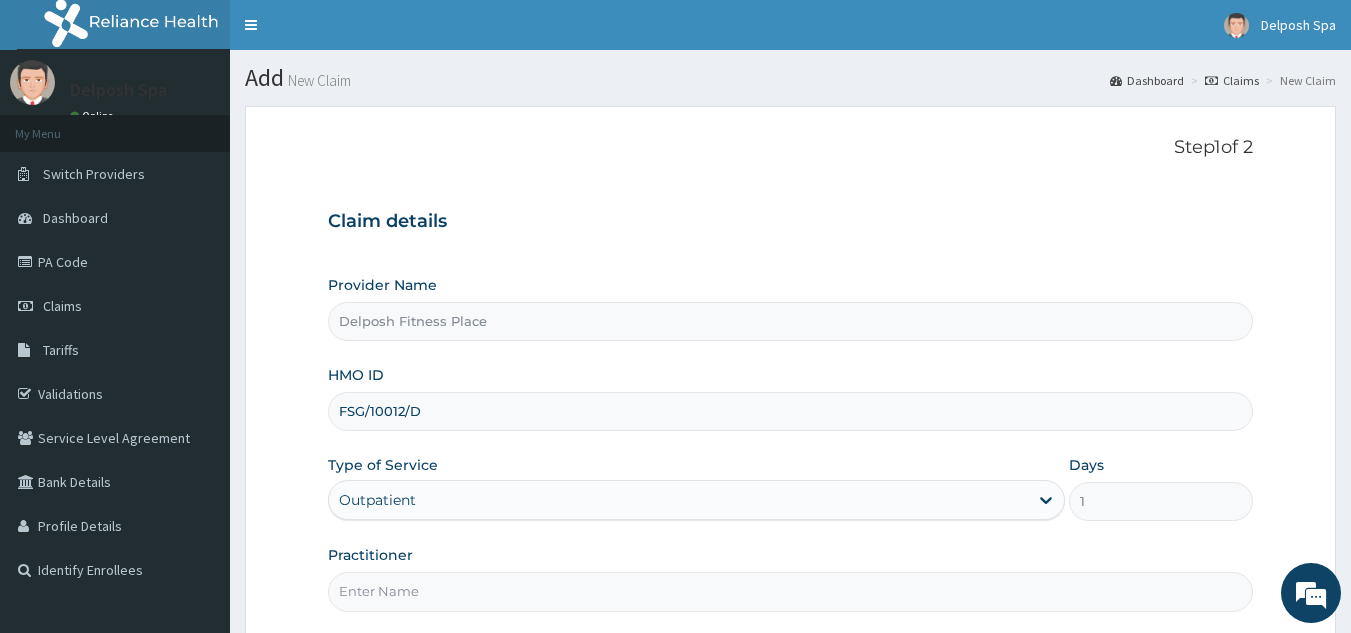 type on "FSG/10012/D" 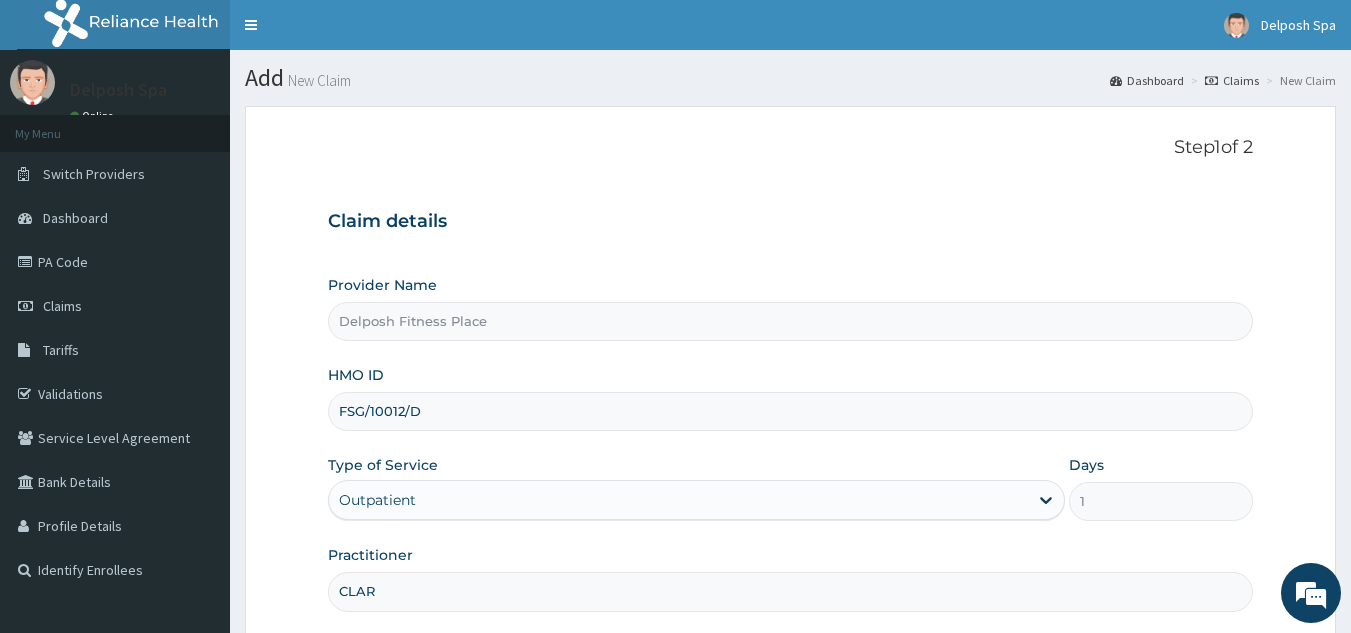 scroll, scrollTop: 0, scrollLeft: 0, axis: both 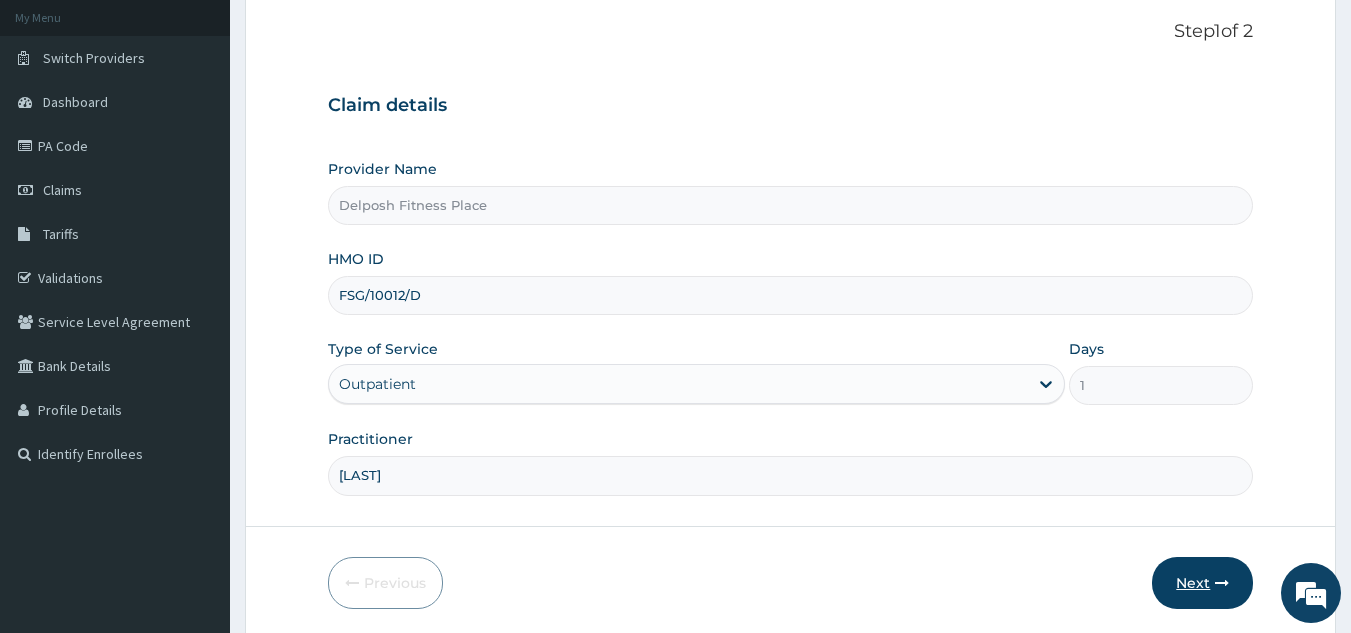 type on "CLARKSON" 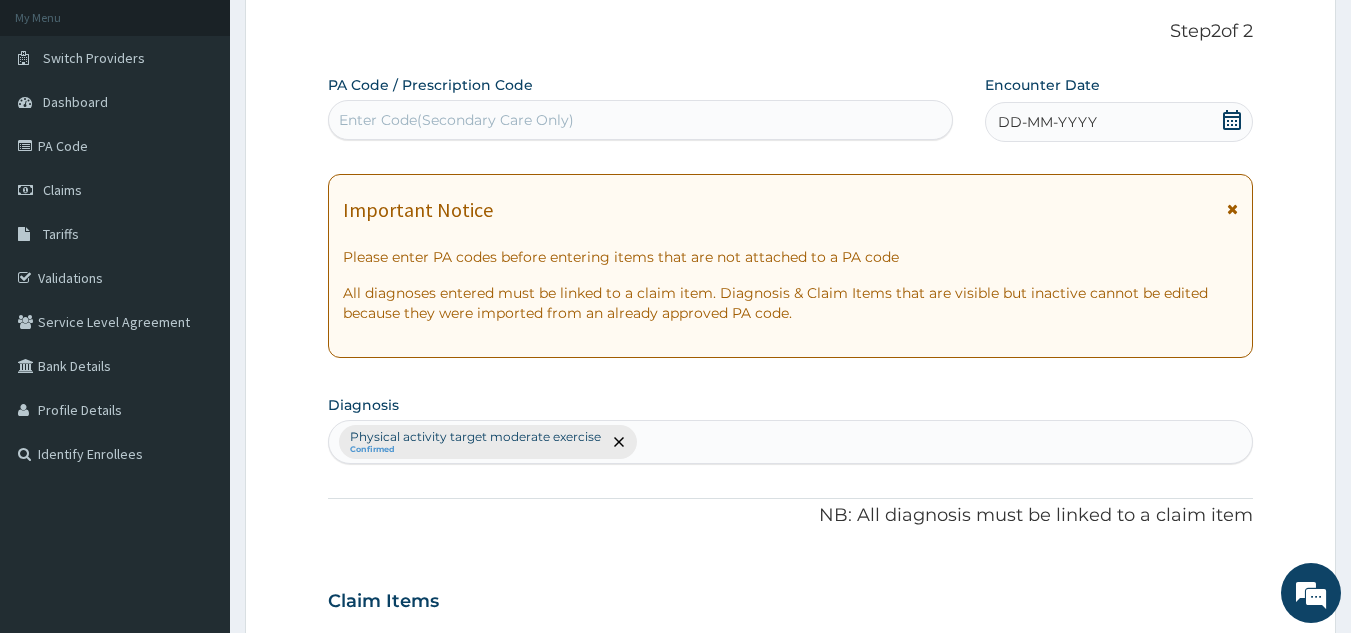 click on "Enter Code(Secondary Care Only)" at bounding box center [641, 120] 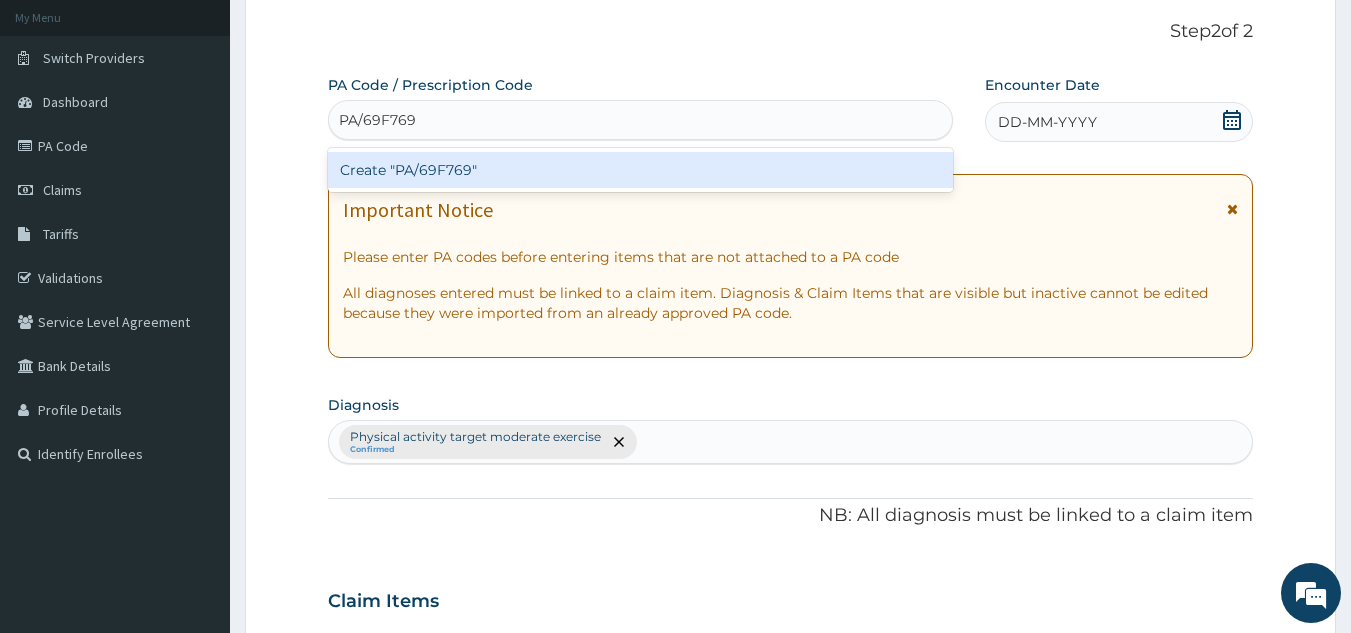 click on "Create "PA/69F769"" at bounding box center (641, 170) 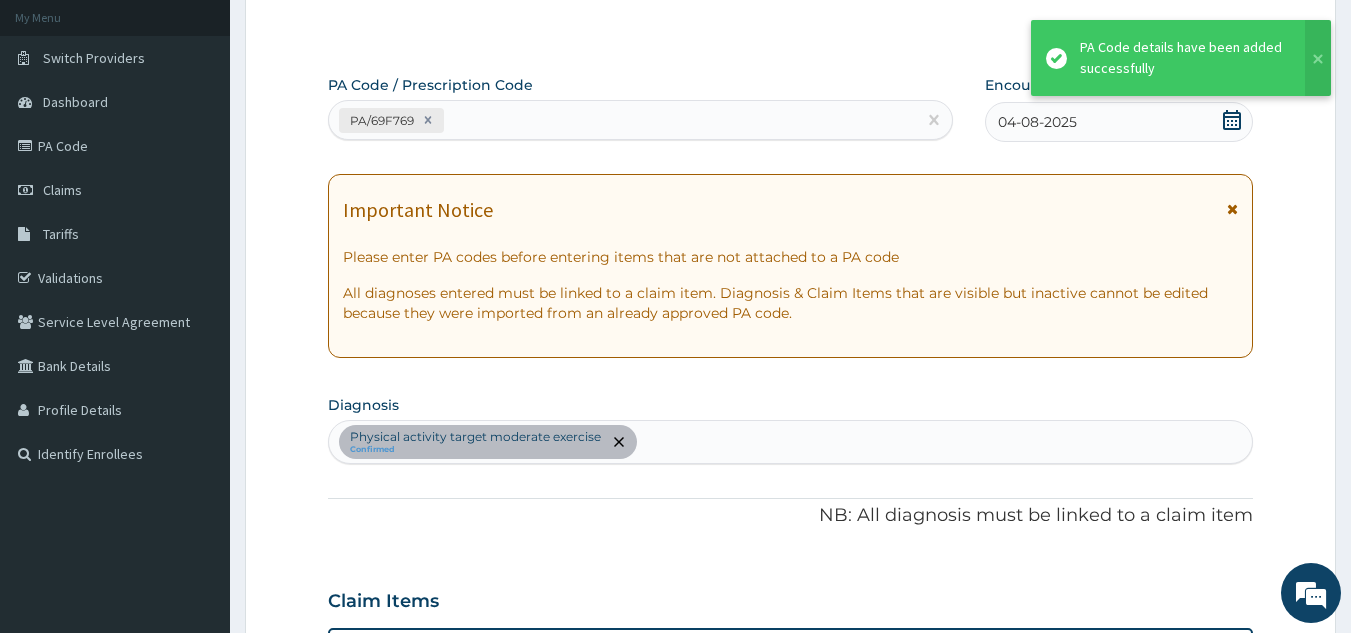 scroll, scrollTop: 516, scrollLeft: 0, axis: vertical 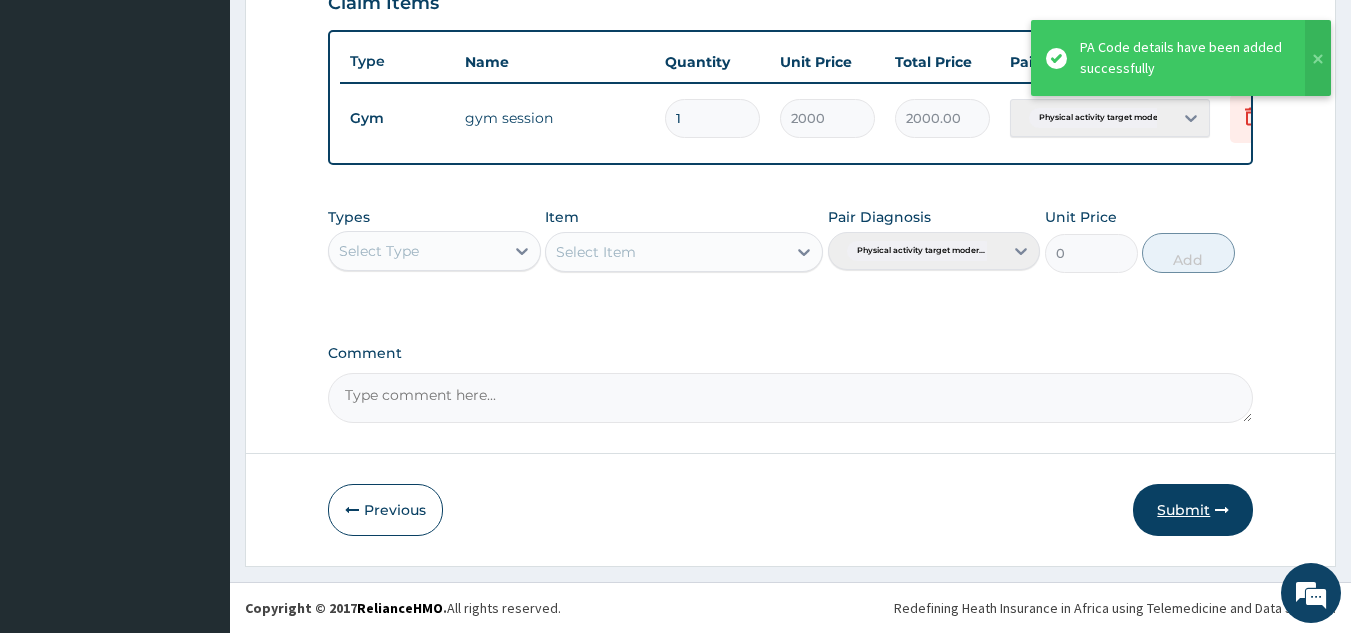 click on "Submit" at bounding box center (1193, 510) 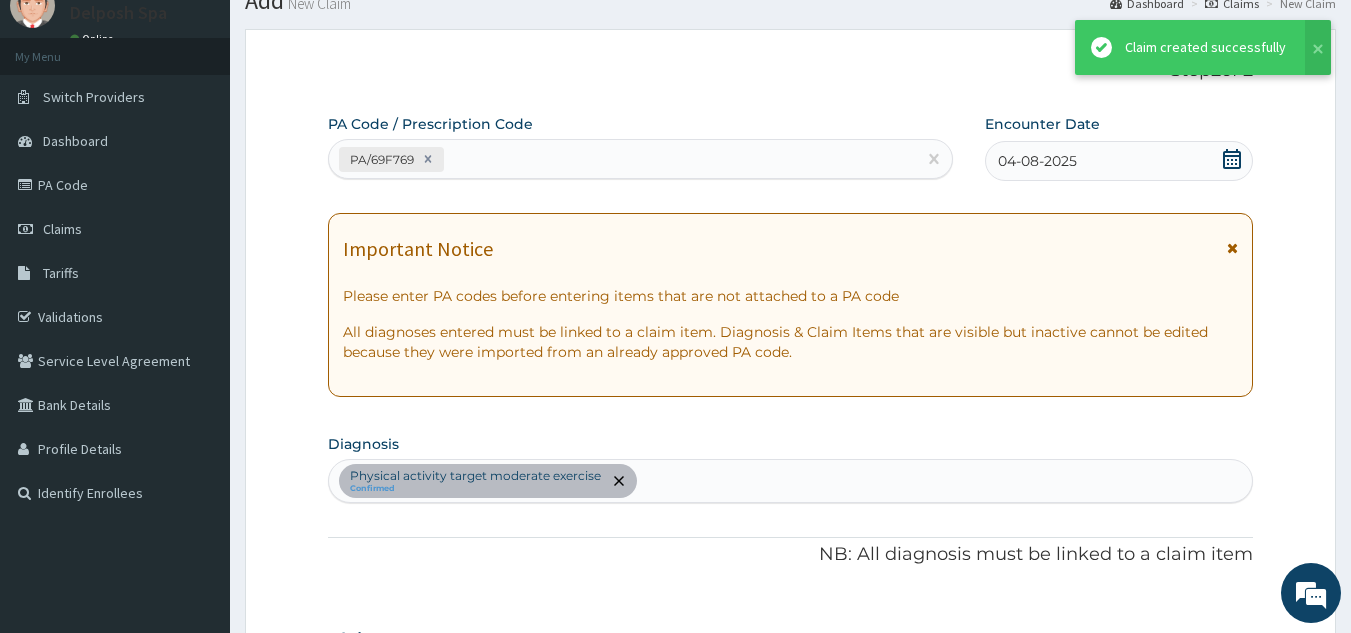scroll, scrollTop: 729, scrollLeft: 0, axis: vertical 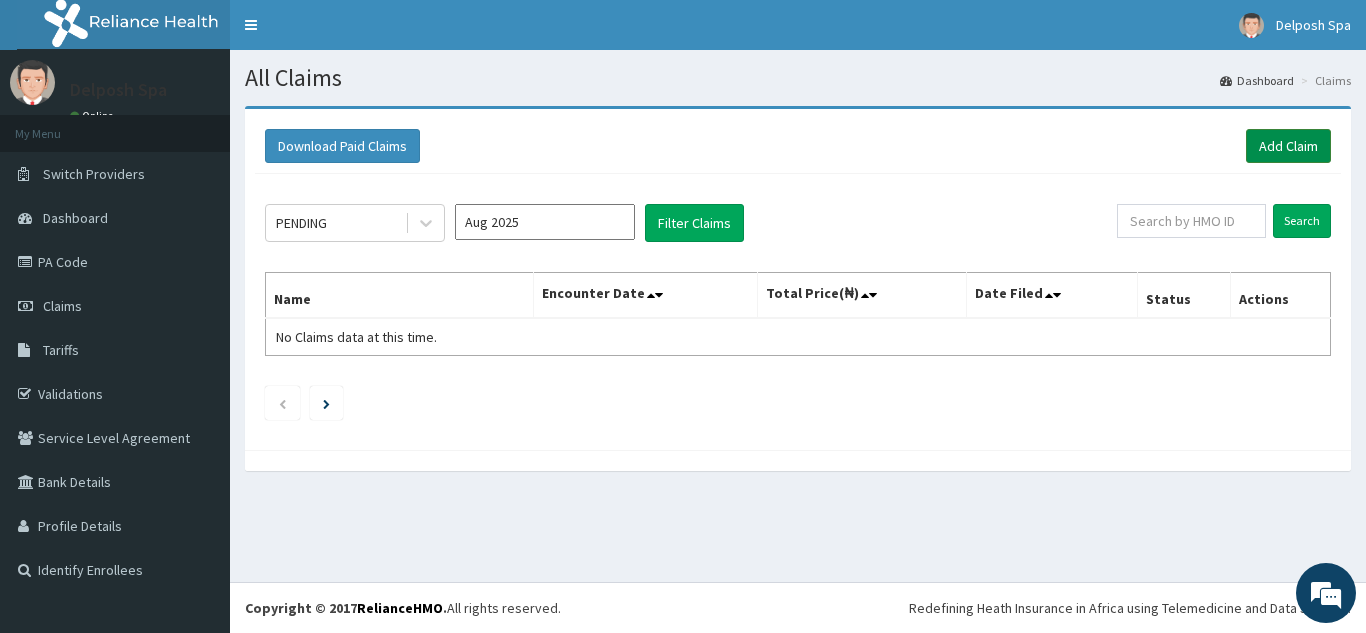 click on "Add Claim" at bounding box center [1288, 146] 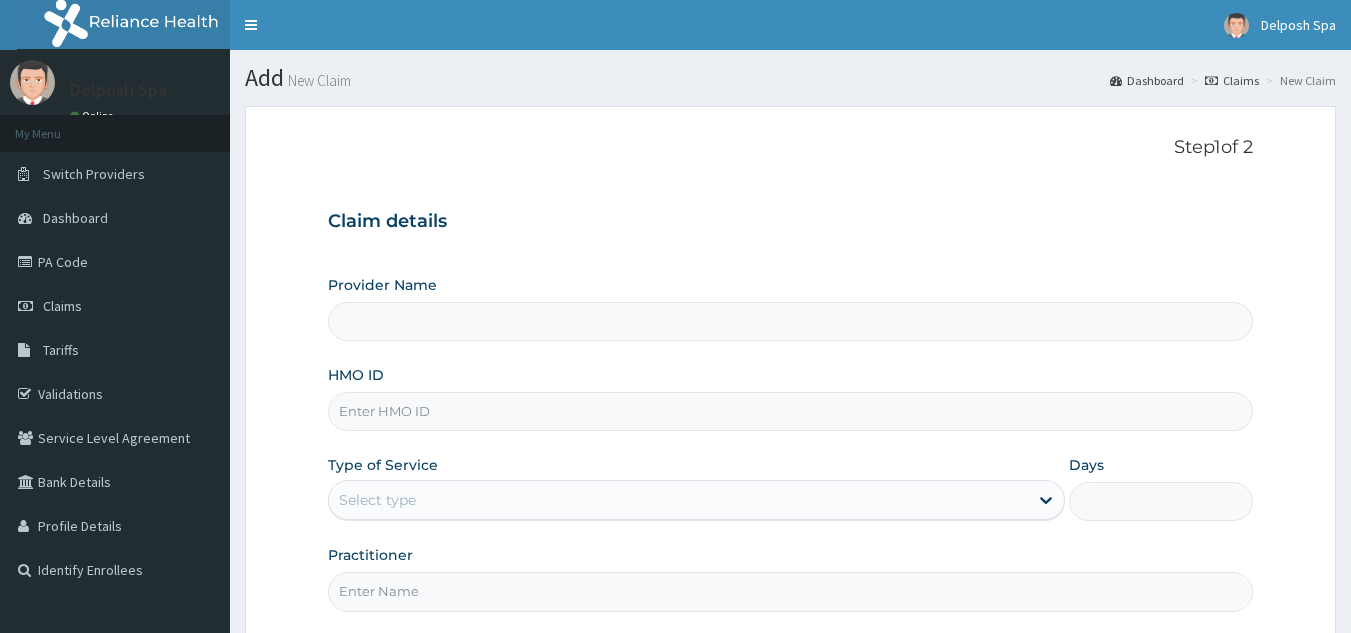 scroll, scrollTop: 0, scrollLeft: 0, axis: both 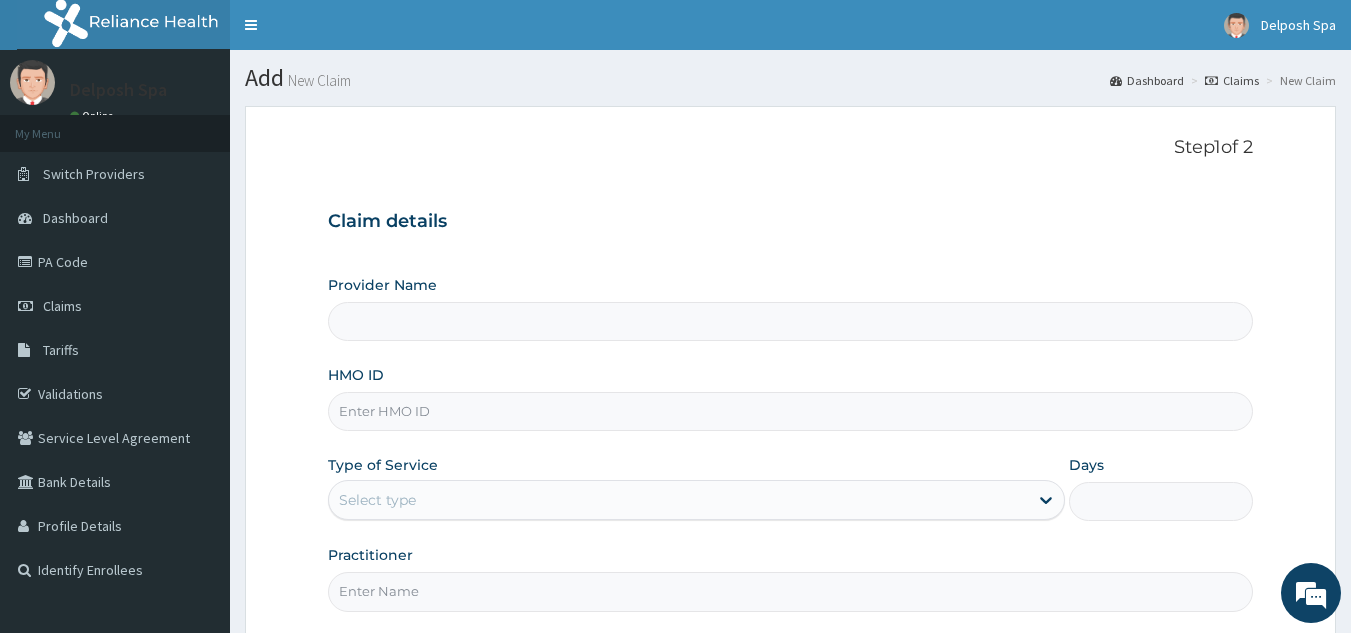 type on "Delposh Fitness Place" 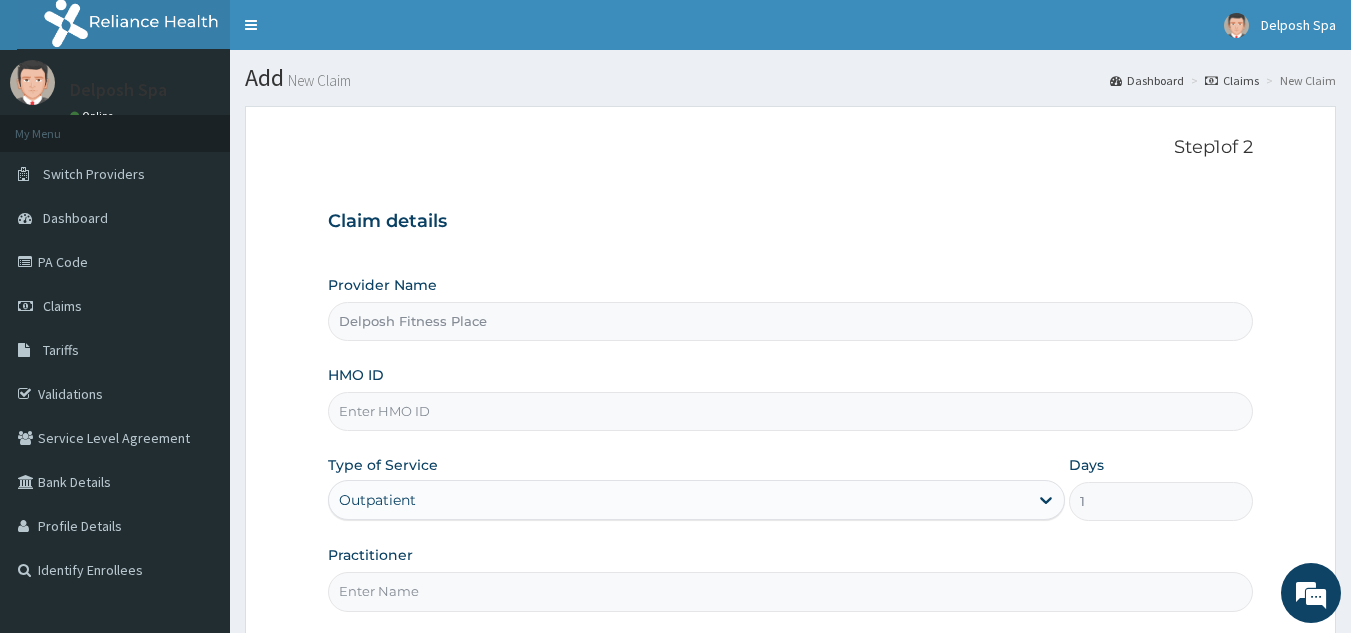 click on "HMO ID" at bounding box center [791, 411] 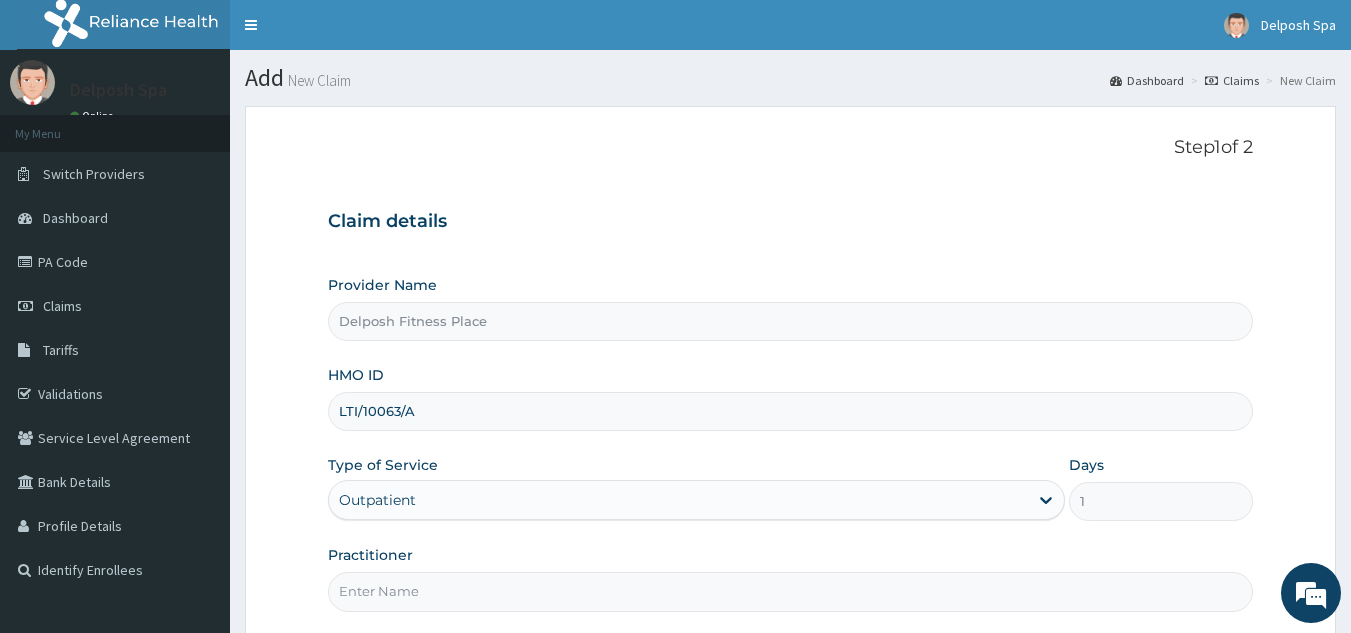 type on "LTI/10063/A" 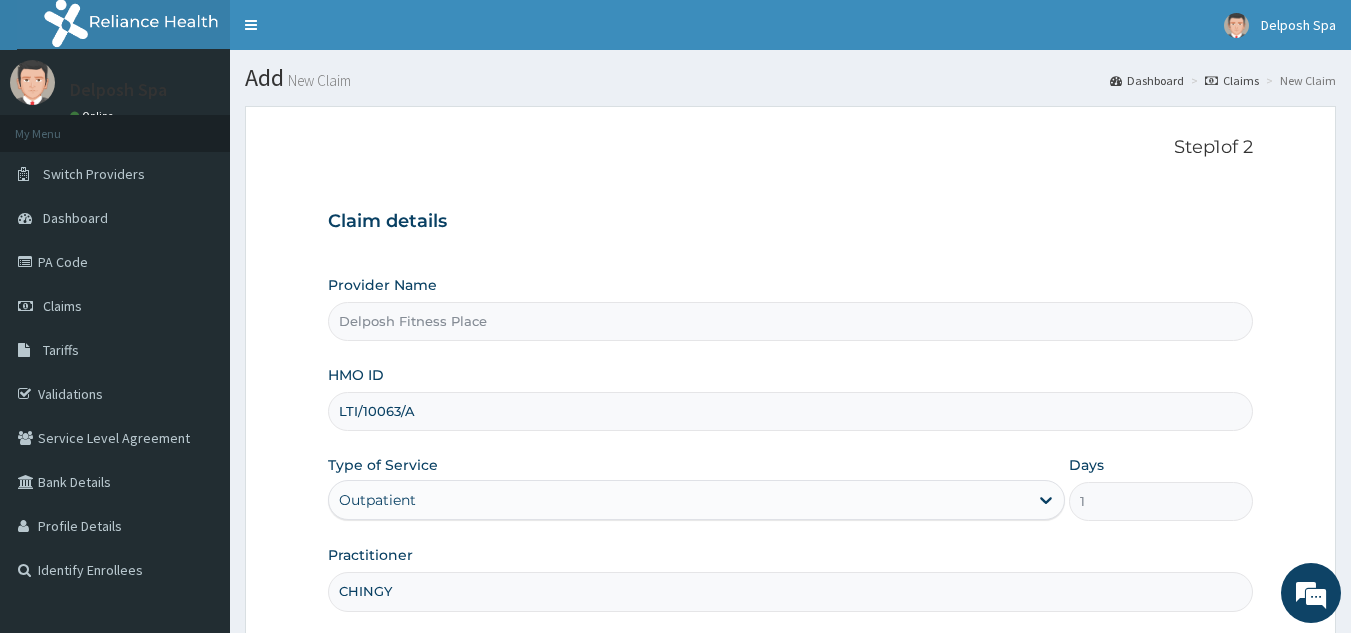 scroll, scrollTop: 0, scrollLeft: 0, axis: both 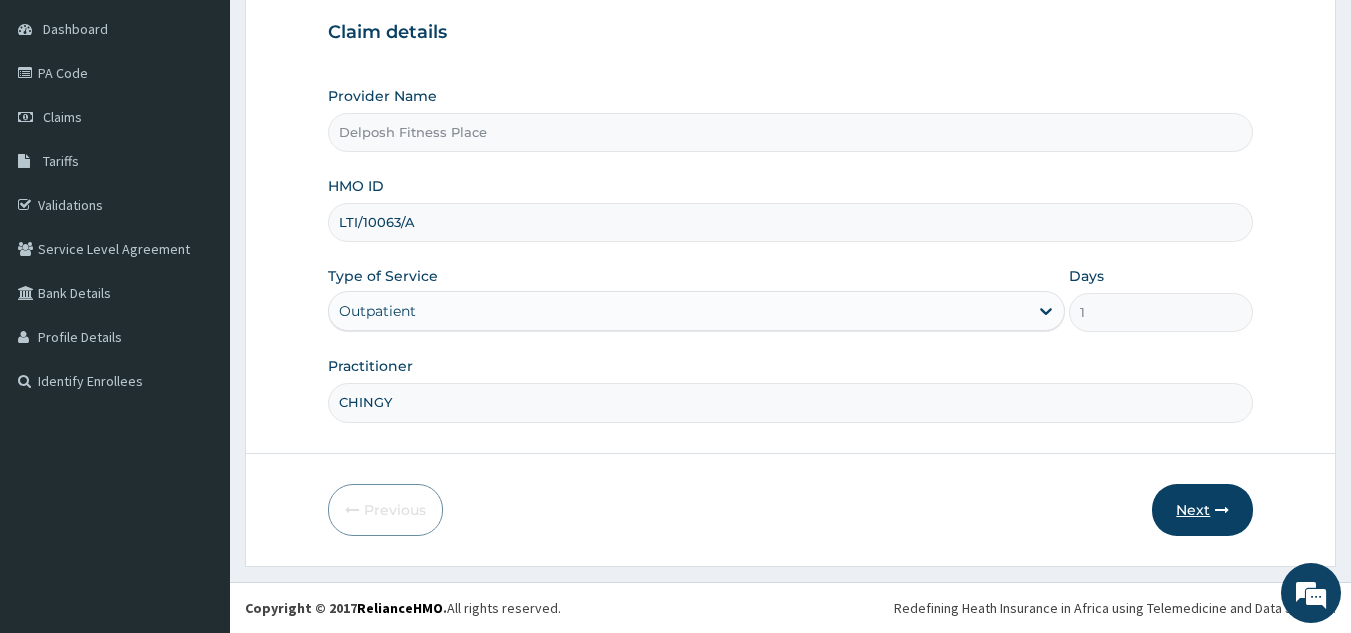 type on "CHINGY" 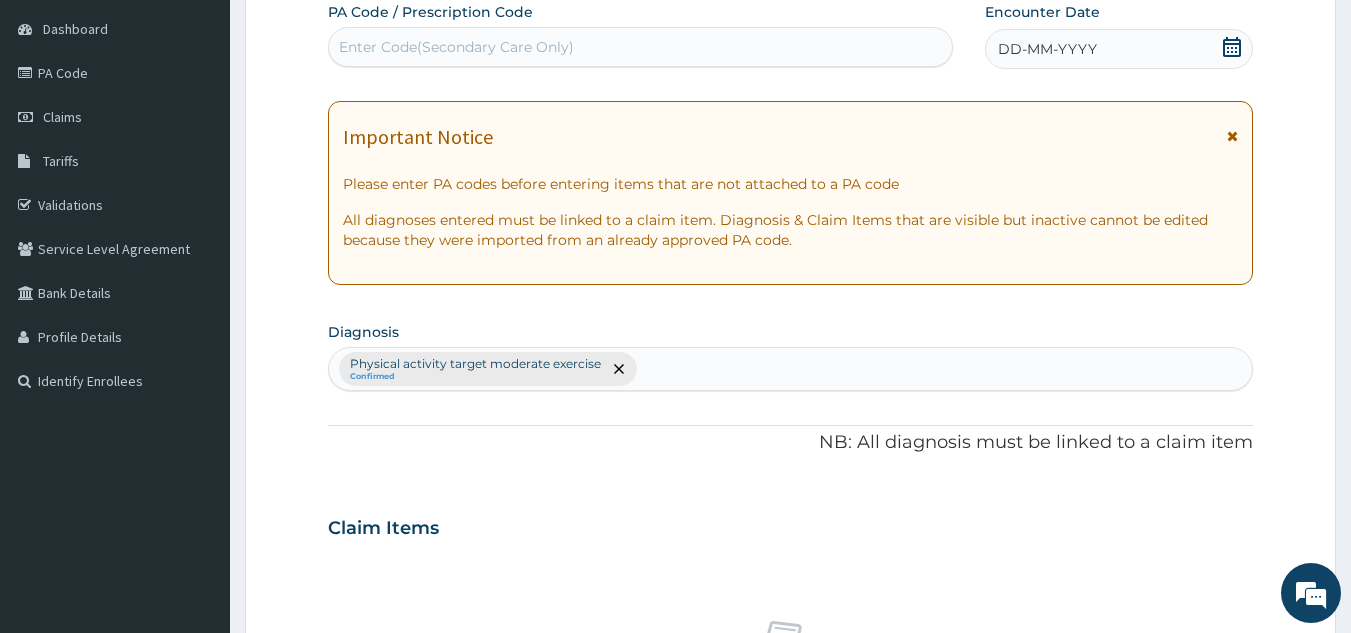 click on "Enter Code(Secondary Care Only)" at bounding box center [456, 47] 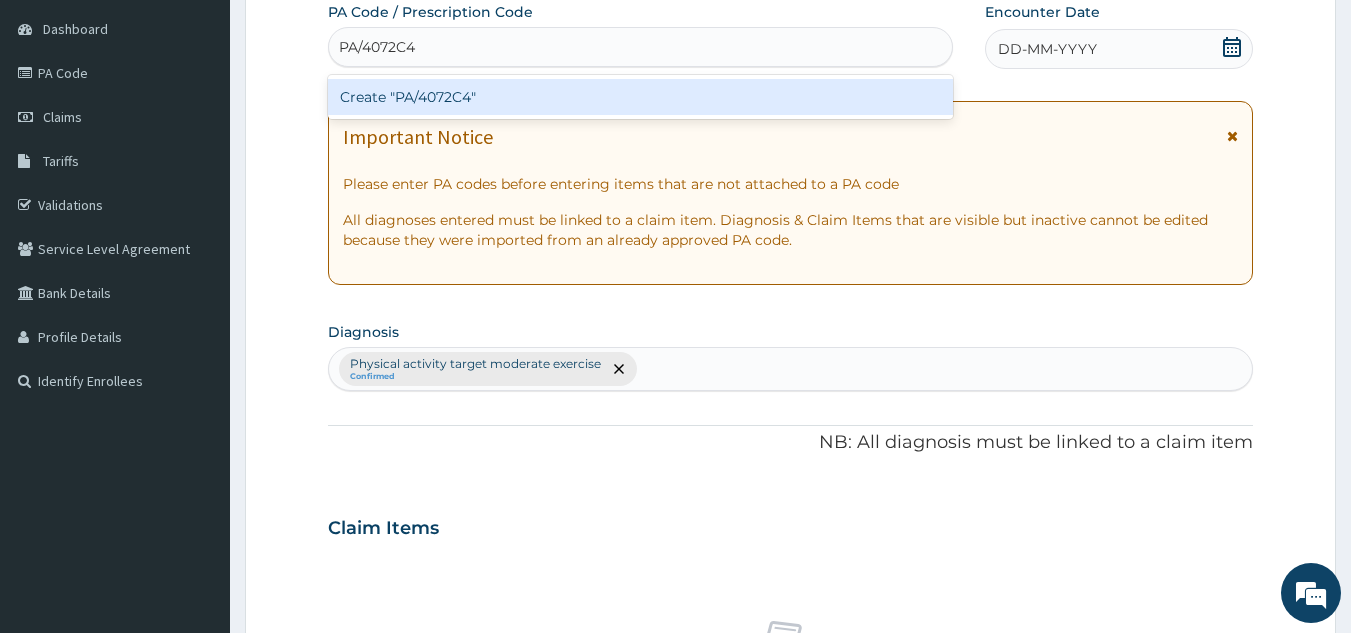 click on "Create "PA/4072C4"" at bounding box center [641, 97] 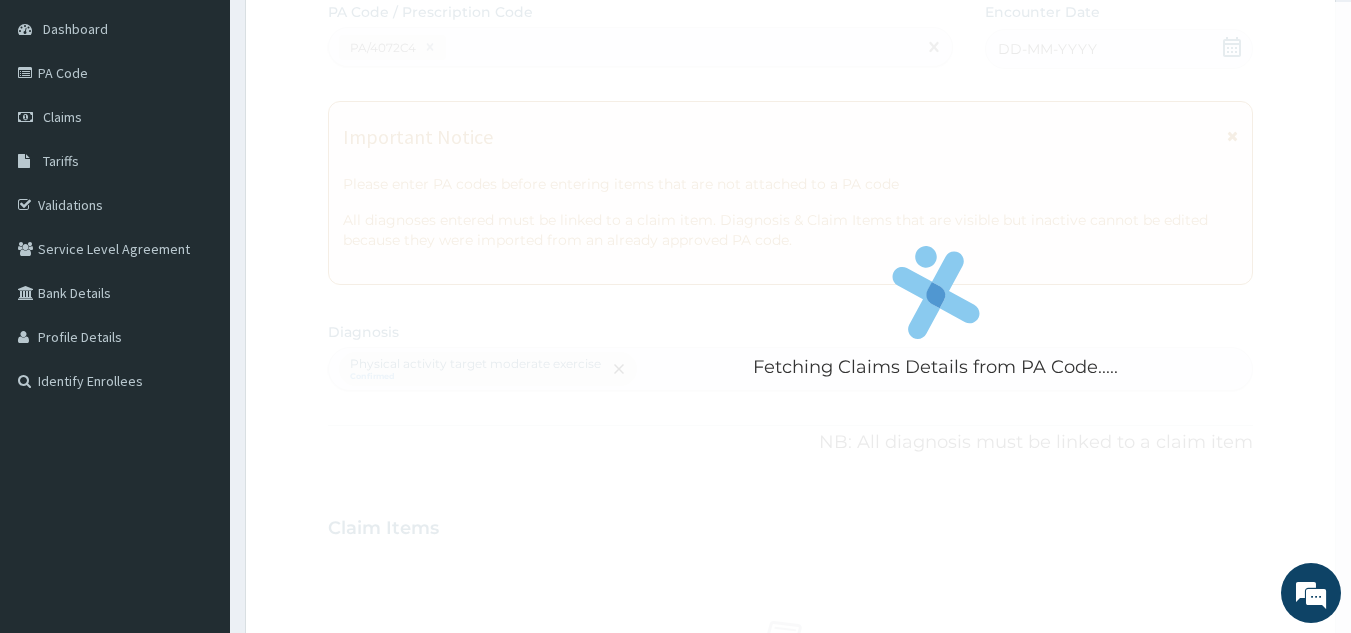 scroll, scrollTop: 219, scrollLeft: 0, axis: vertical 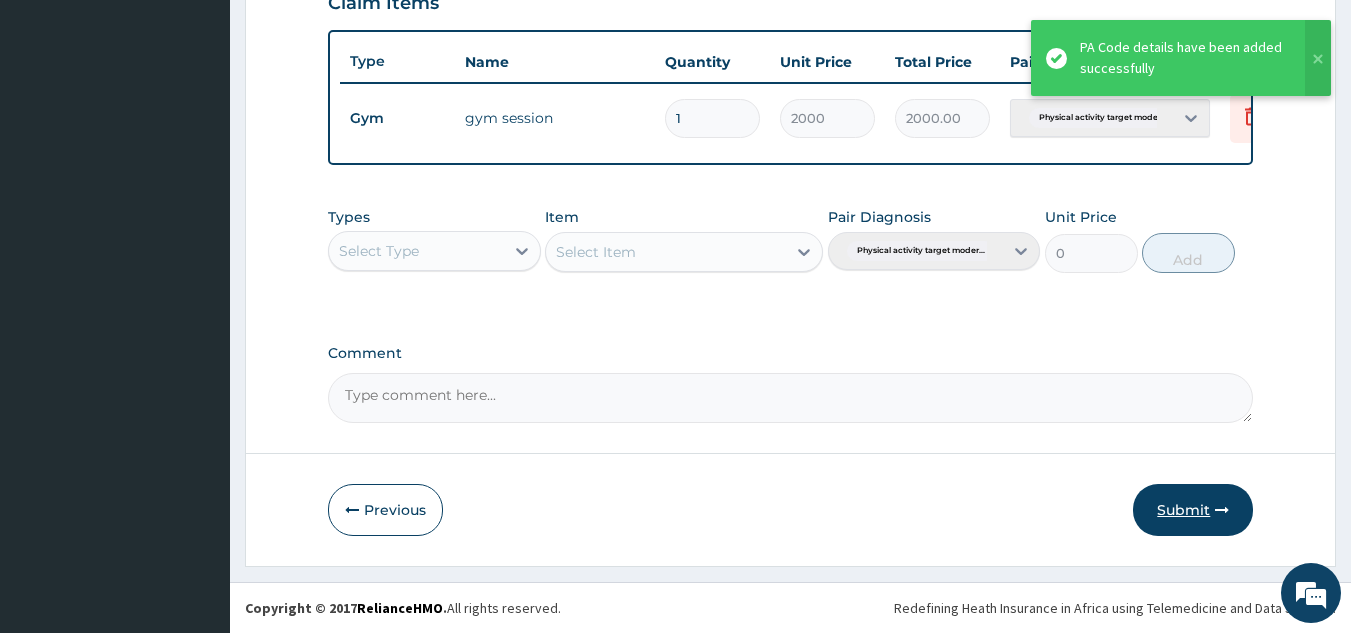click on "Submit" at bounding box center [1193, 510] 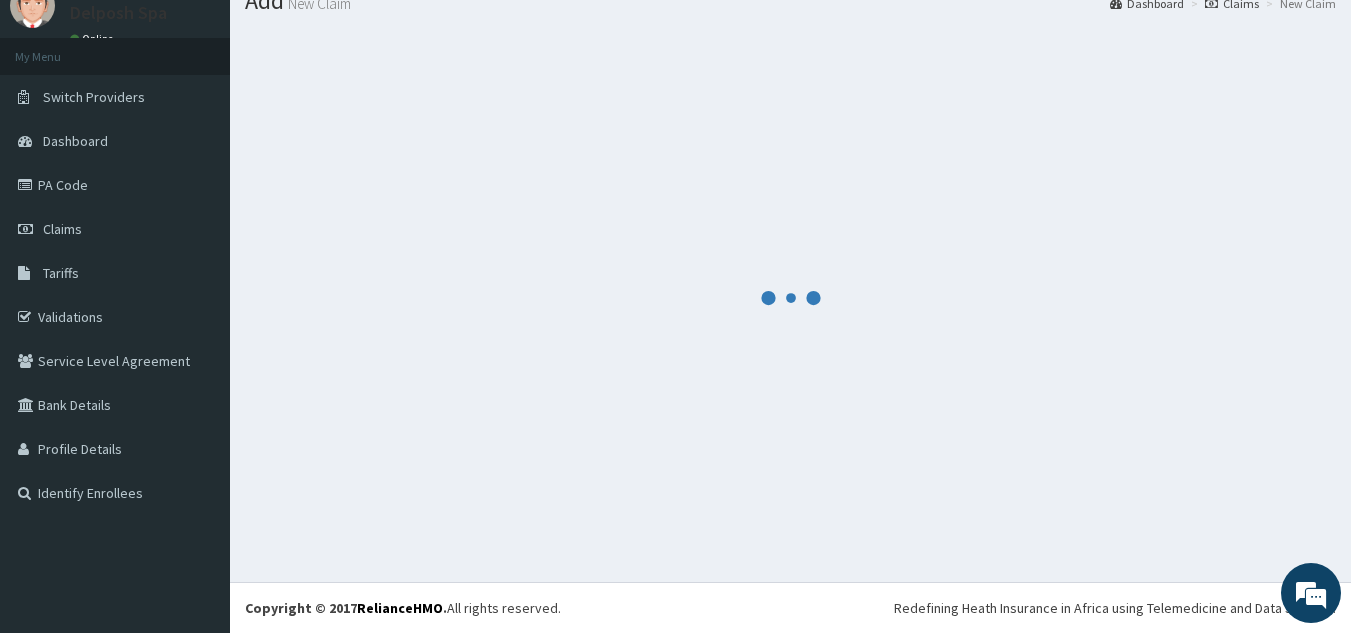 scroll, scrollTop: 729, scrollLeft: 0, axis: vertical 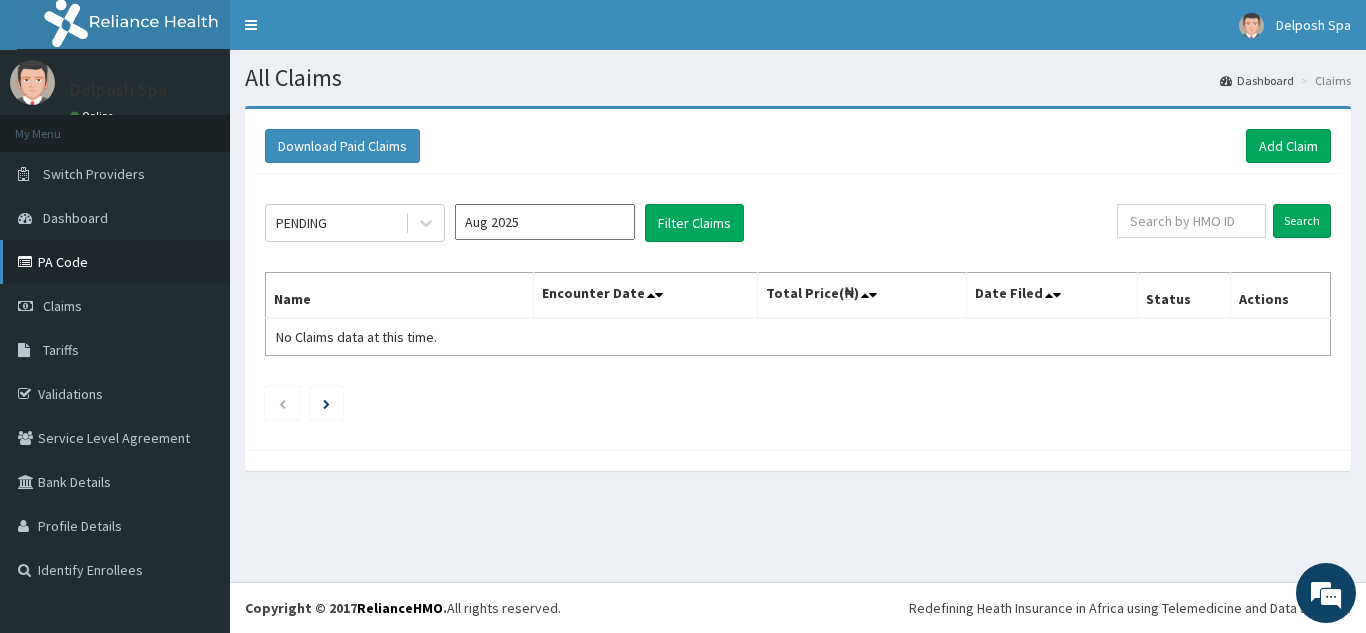 click on "PA Code" at bounding box center [115, 262] 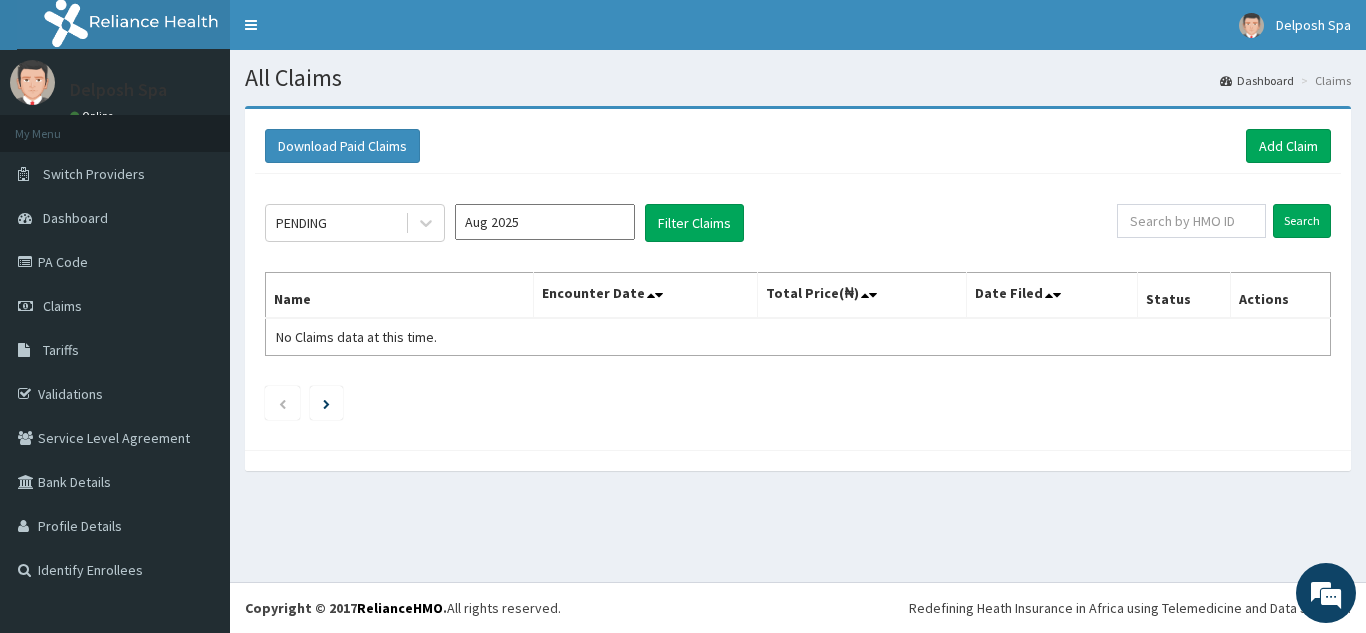 scroll, scrollTop: 0, scrollLeft: 0, axis: both 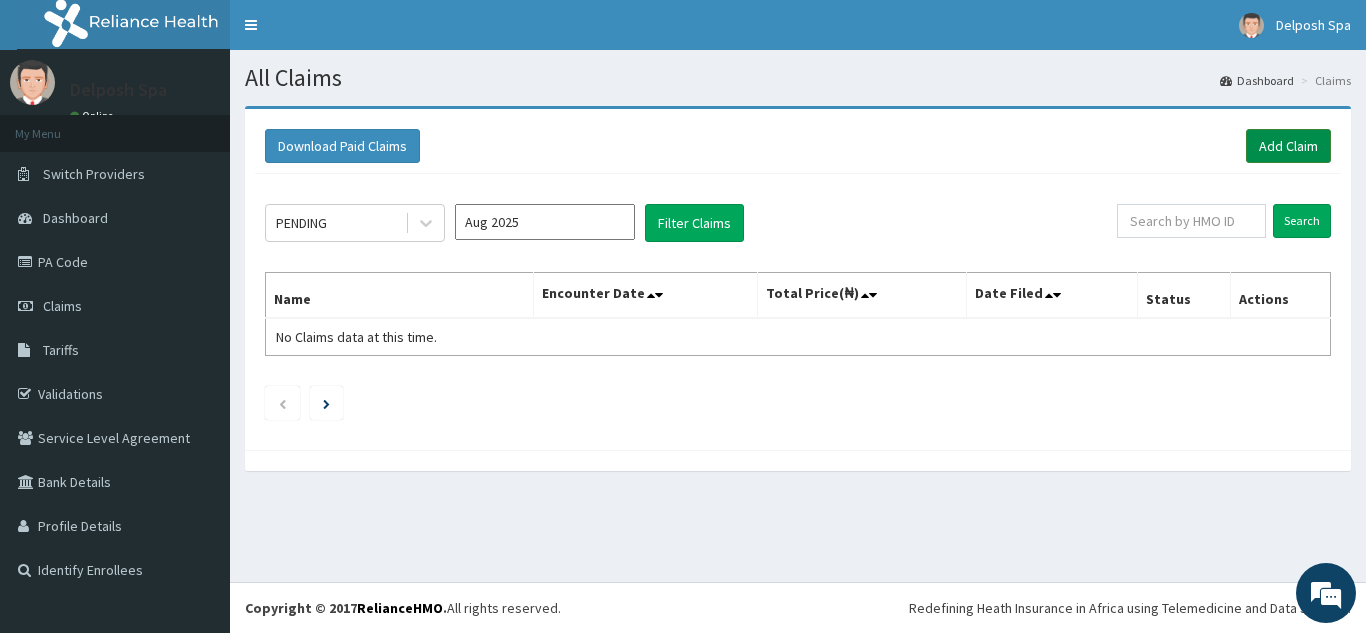 click on "Add Claim" at bounding box center (1288, 146) 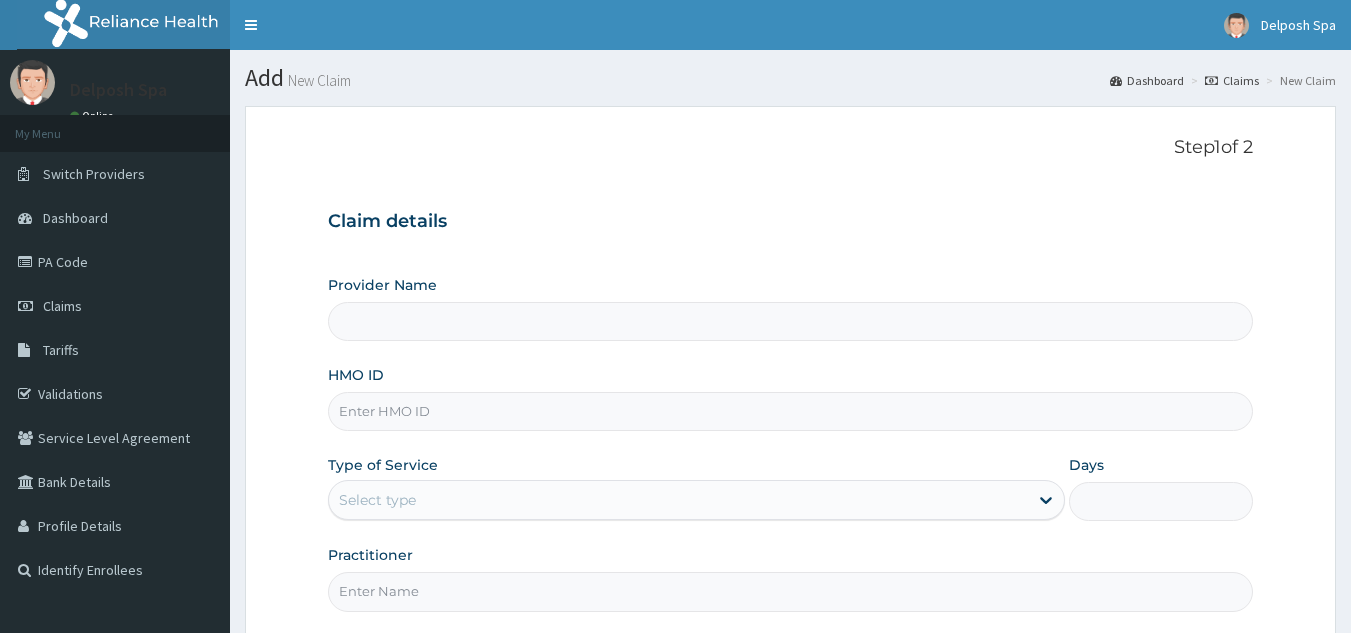 scroll, scrollTop: 0, scrollLeft: 0, axis: both 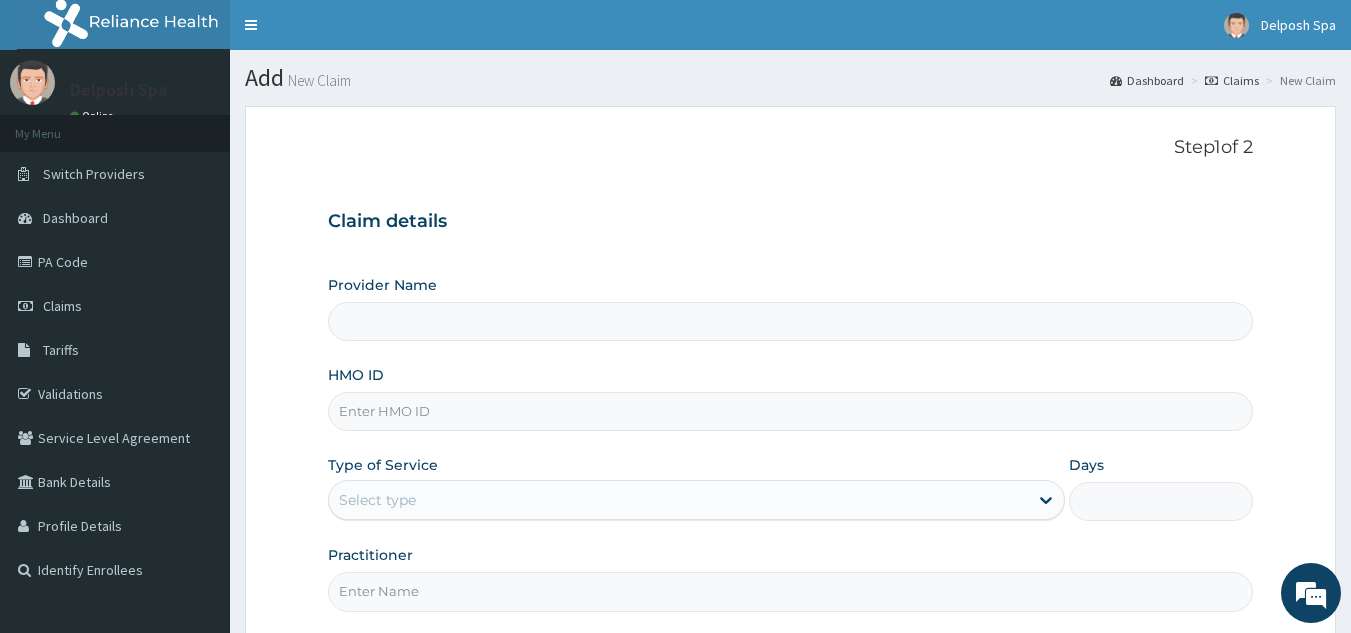 type on "Delposh Fitness Place" 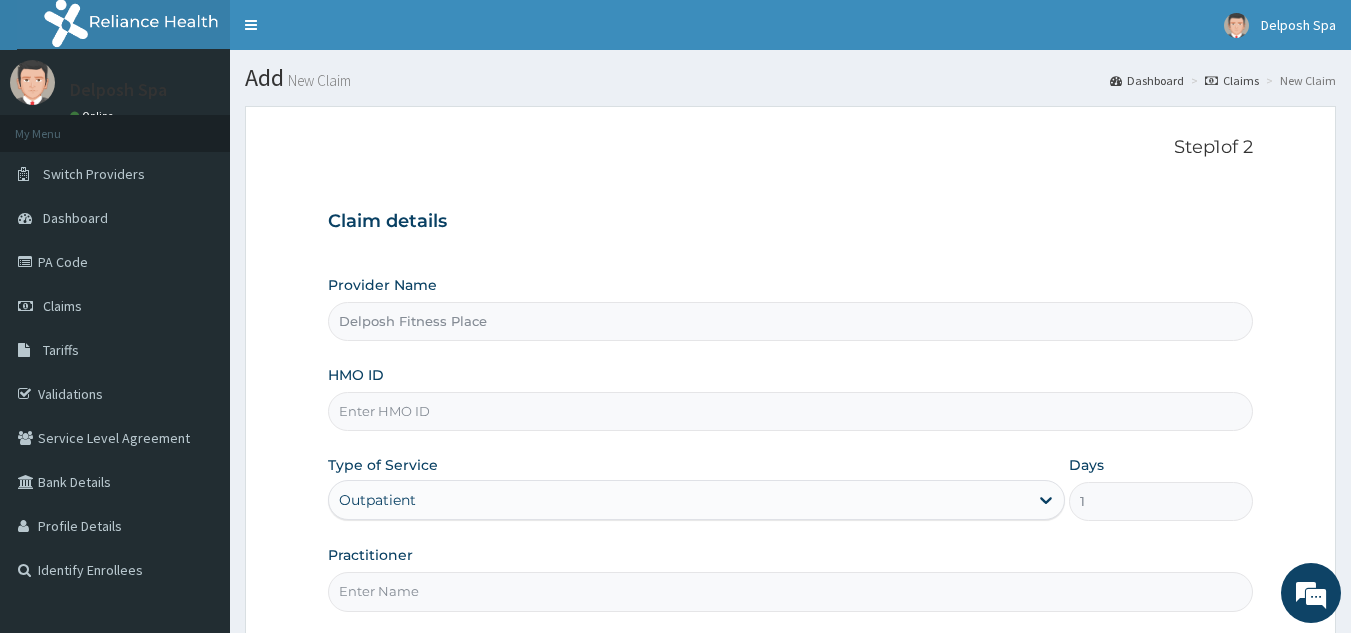 click on "HMO ID" at bounding box center [791, 411] 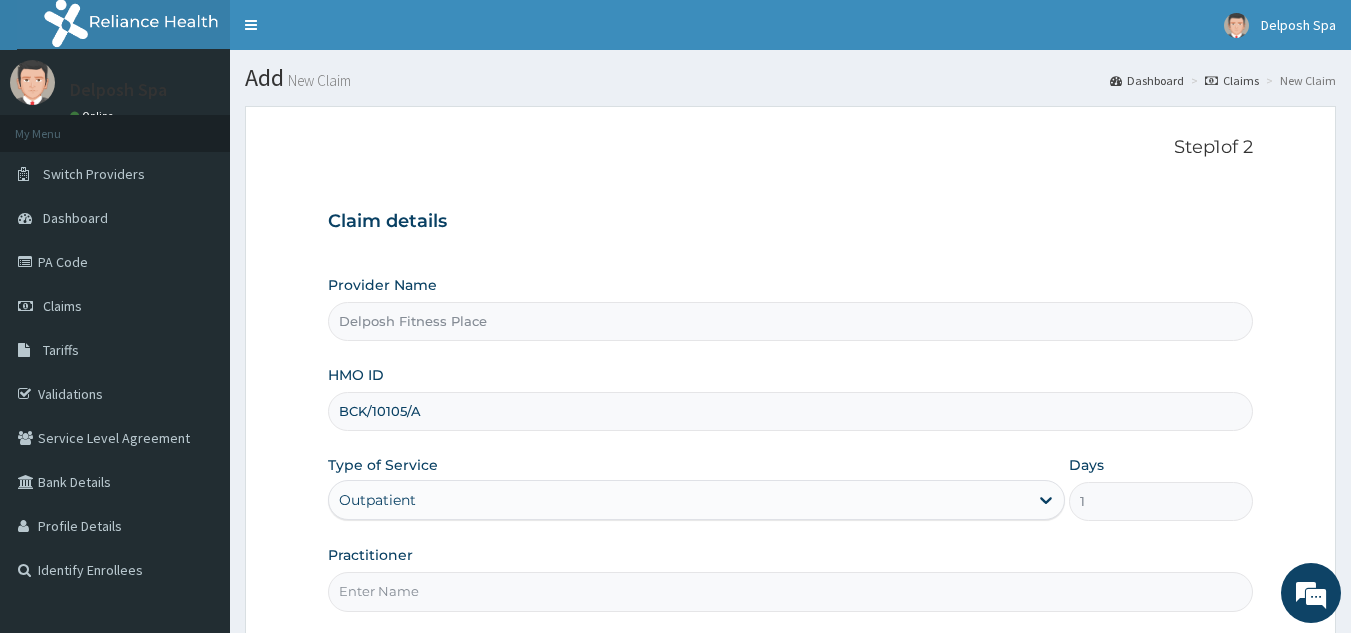 type on "BCK/10105/A" 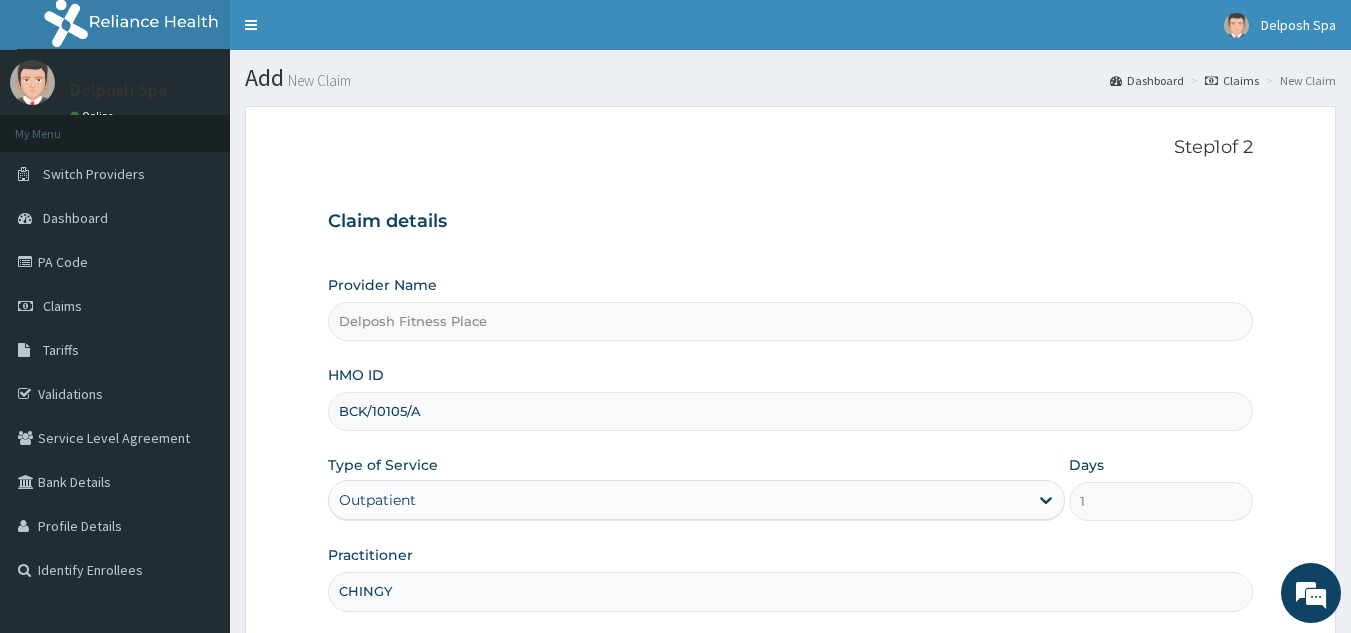 scroll, scrollTop: 170, scrollLeft: 0, axis: vertical 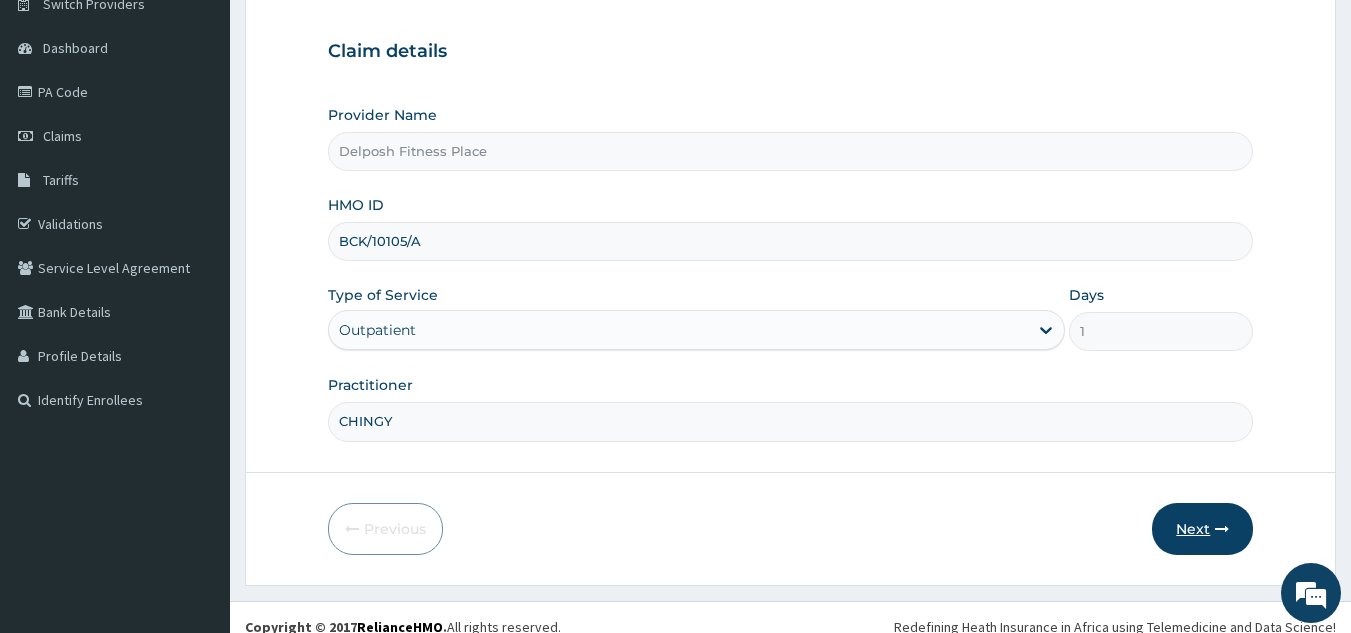 type on "CHINGY" 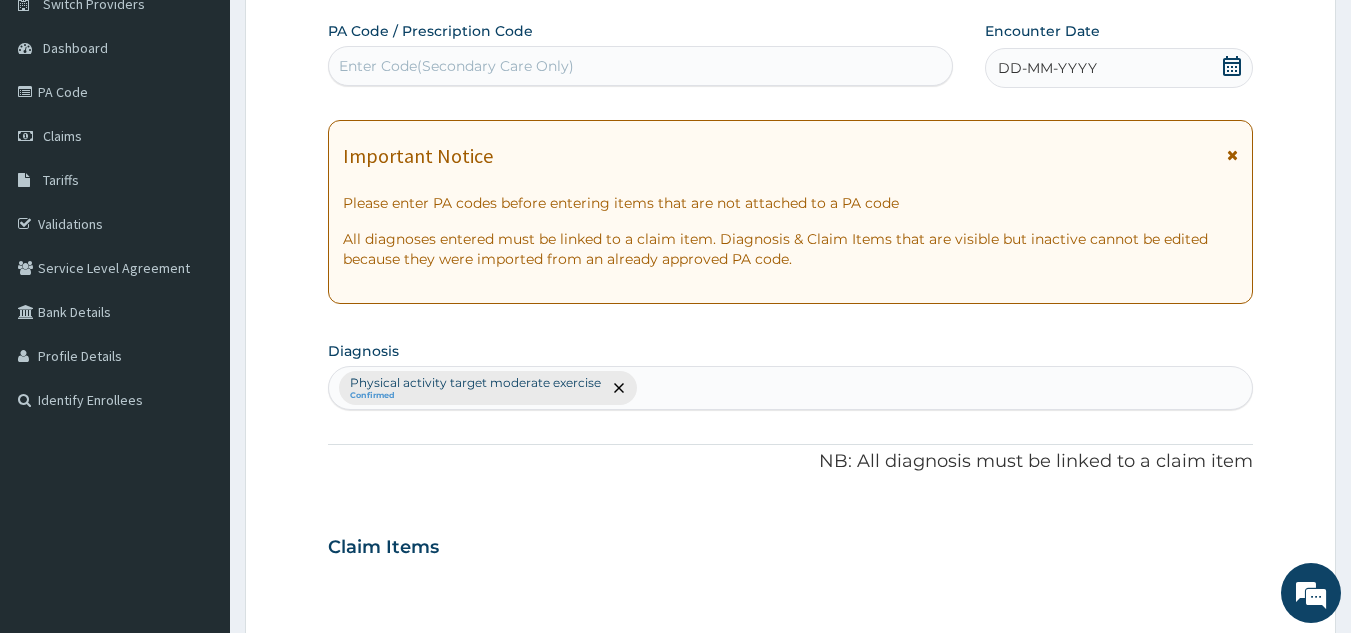 click on "Enter Code(Secondary Care Only)" at bounding box center [641, 66] 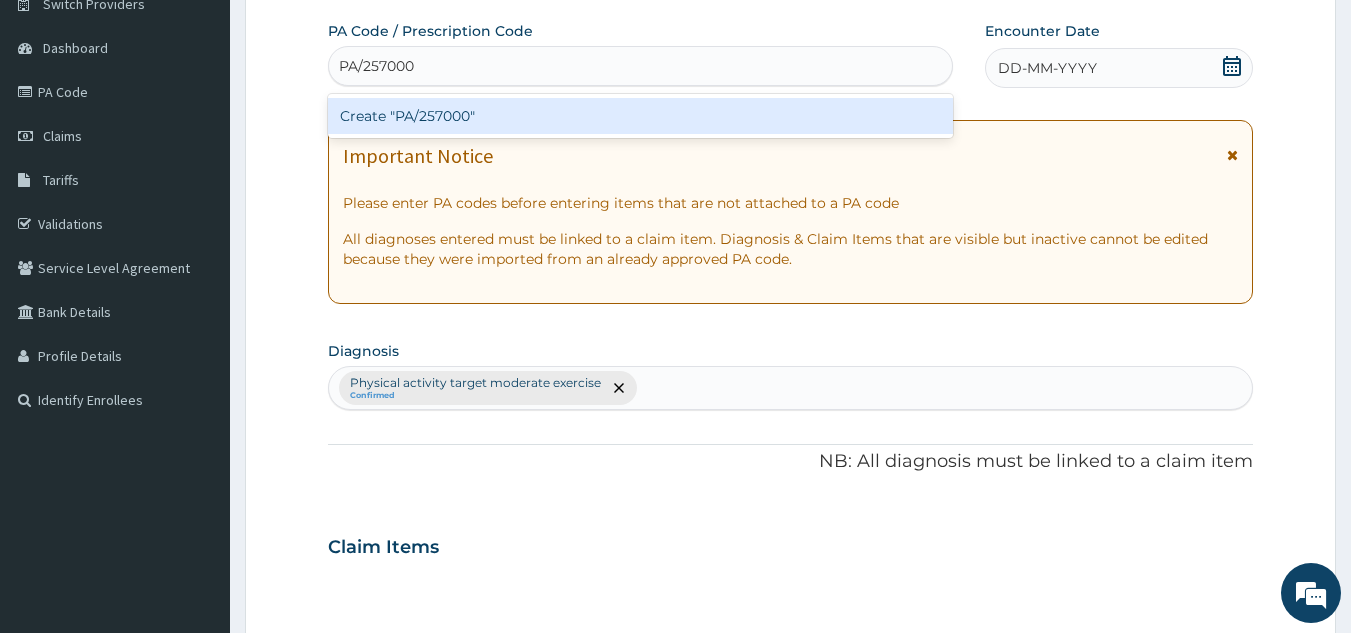 click on "Create "PA/257000"" at bounding box center [641, 116] 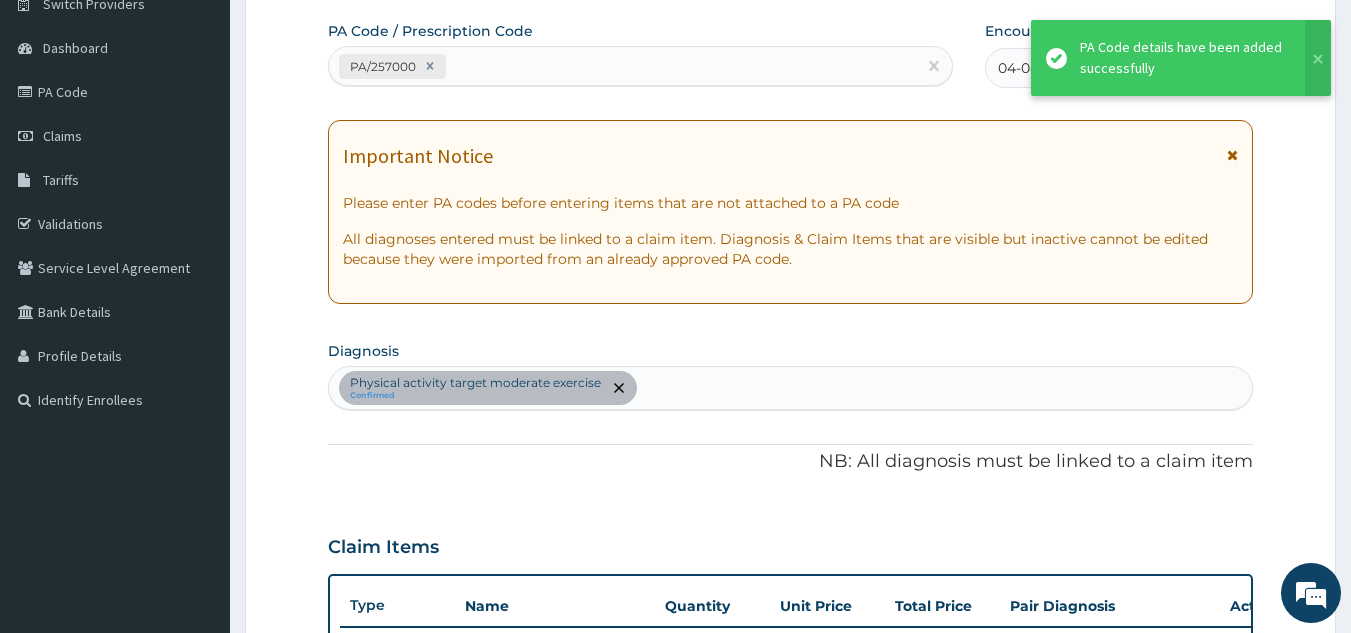 scroll, scrollTop: 516, scrollLeft: 0, axis: vertical 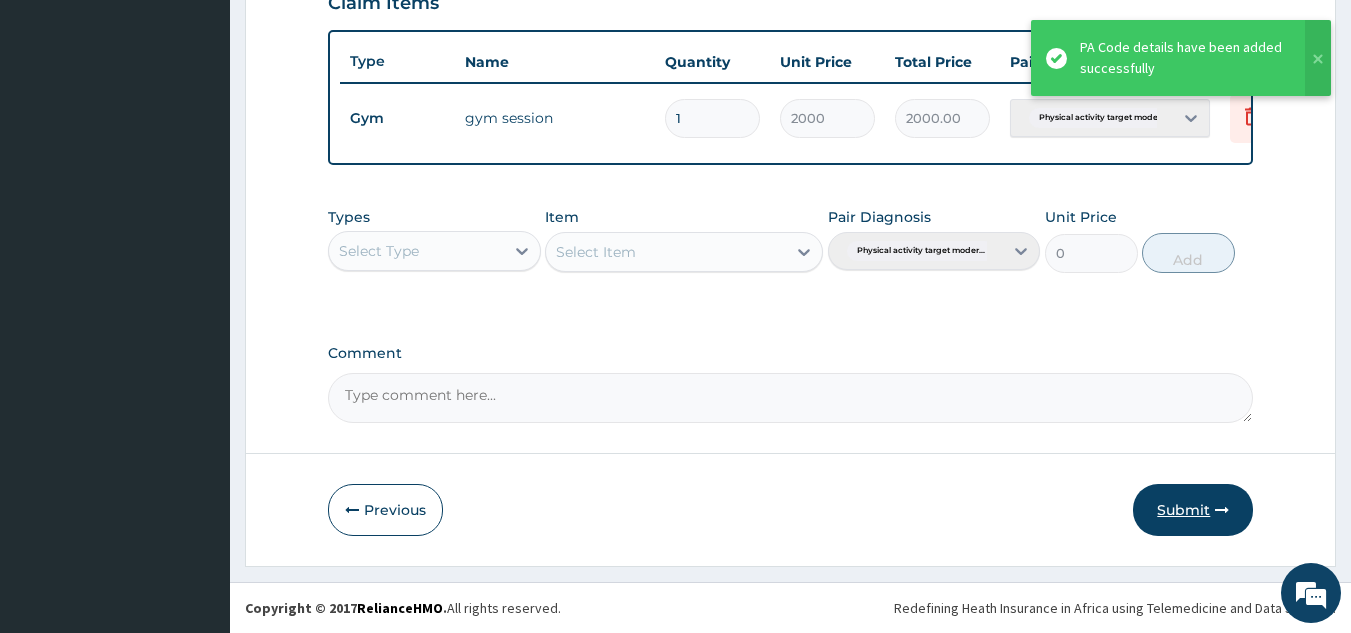 click on "Submit" at bounding box center [1193, 510] 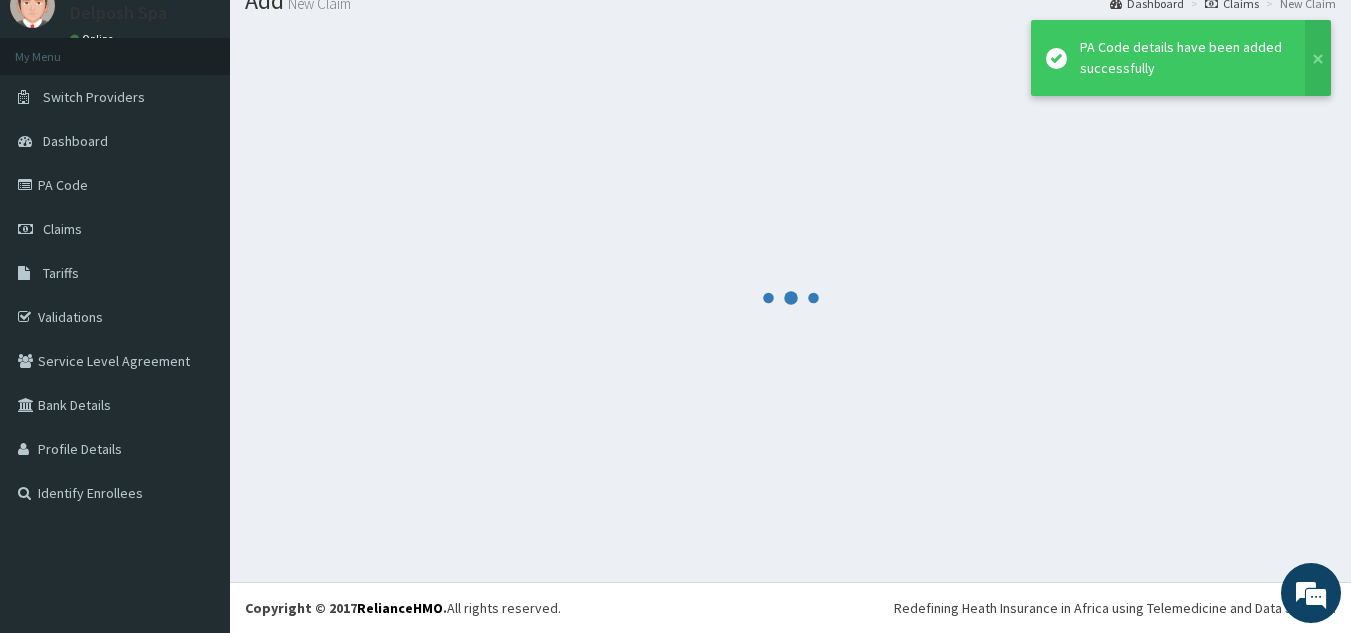 scroll, scrollTop: 77, scrollLeft: 0, axis: vertical 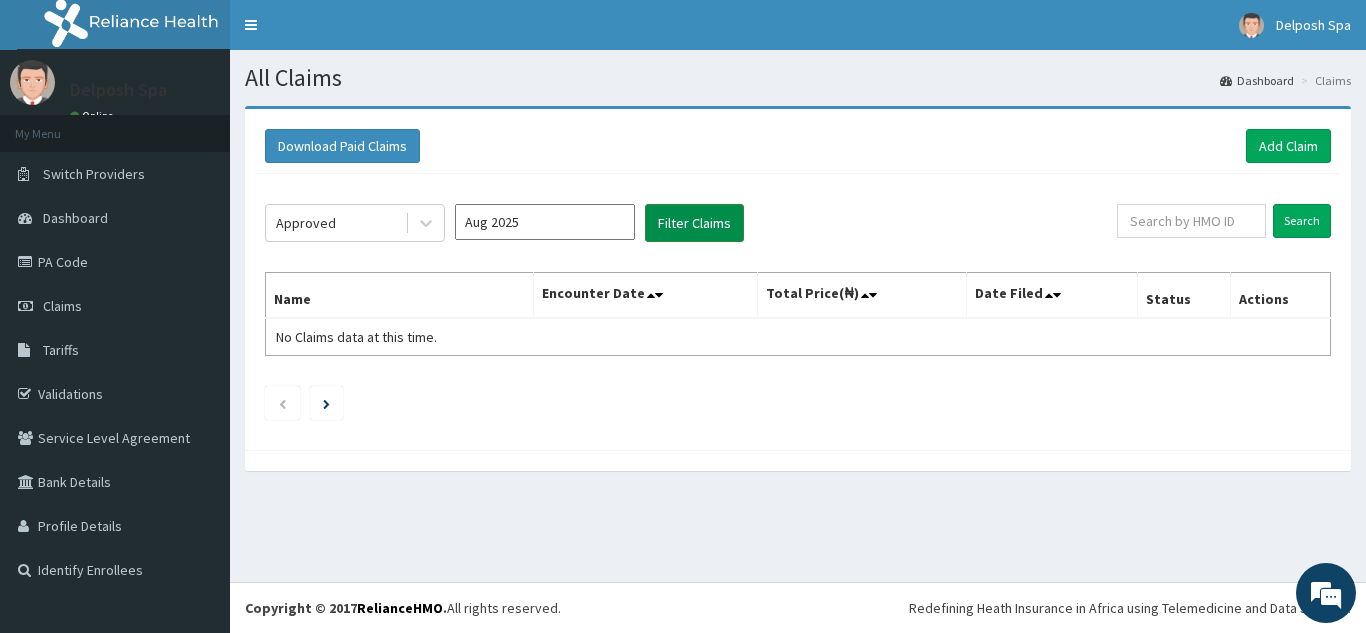 click on "Filter Claims" at bounding box center (694, 223) 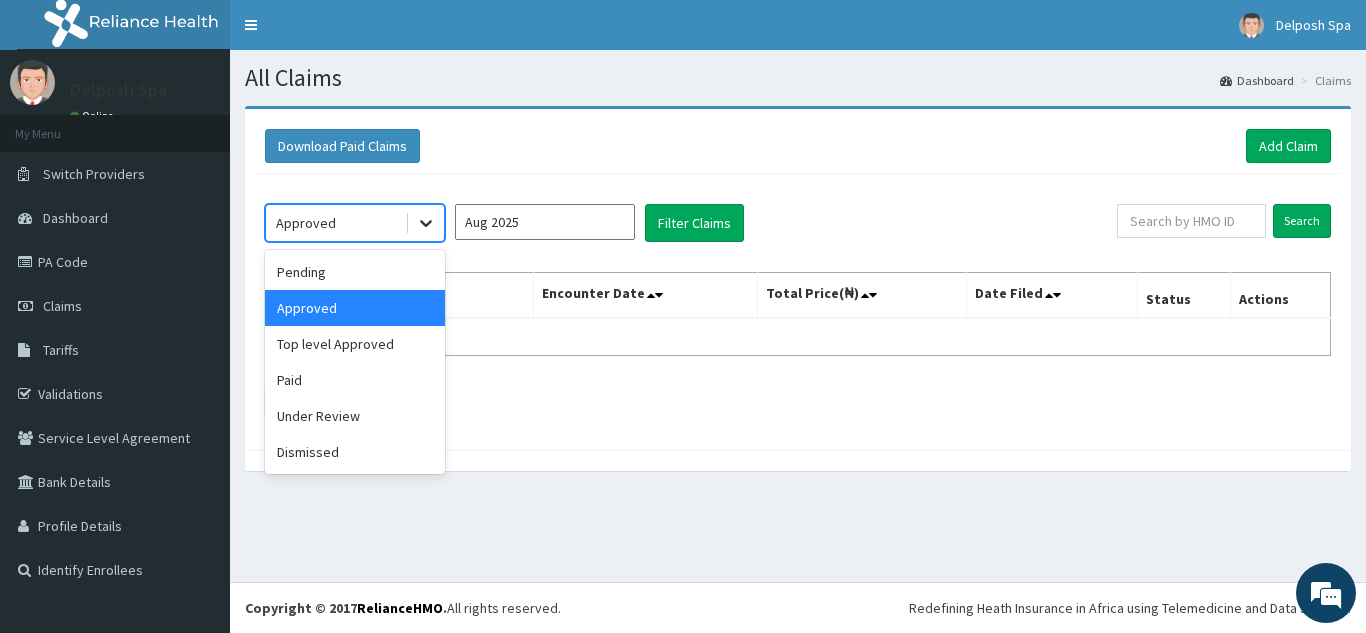click 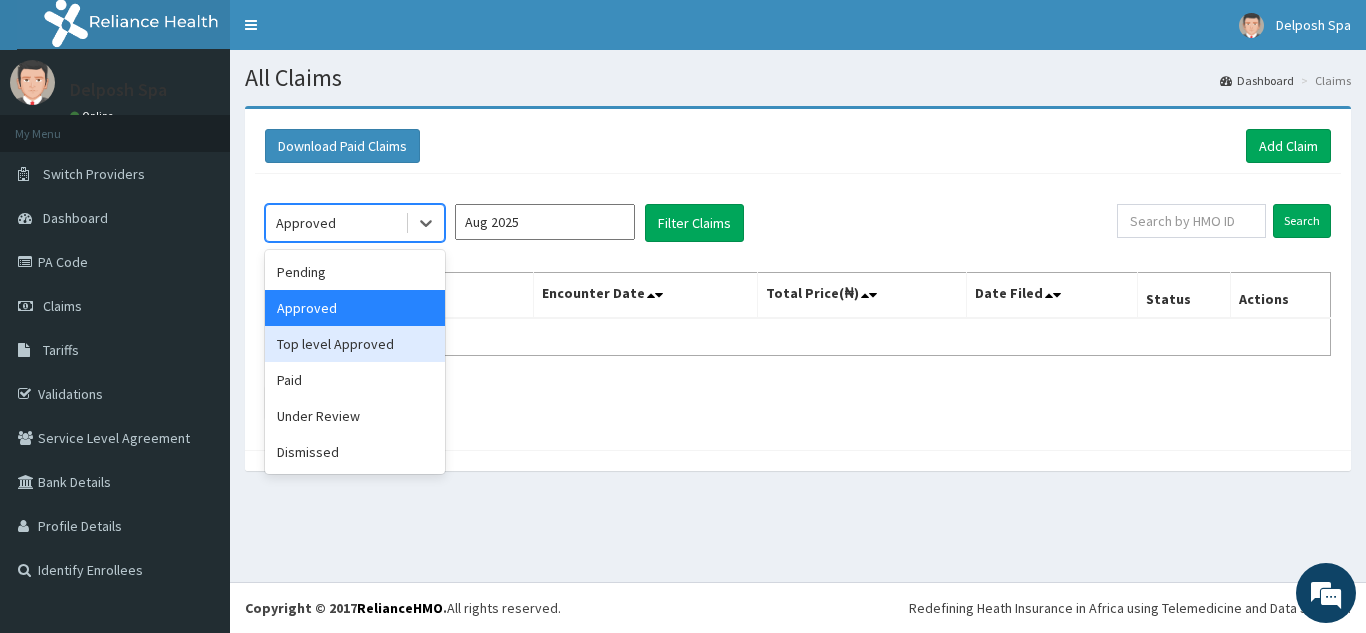 click on "Top level Approved" at bounding box center (355, 344) 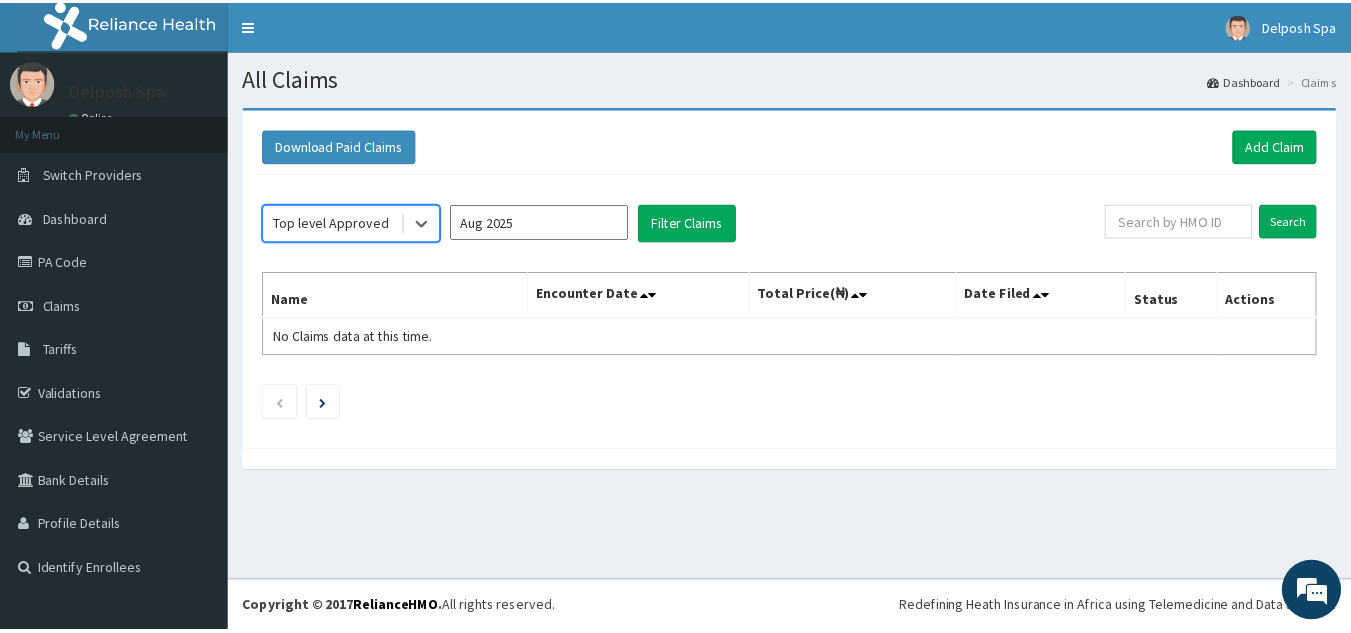 scroll, scrollTop: 0, scrollLeft: 0, axis: both 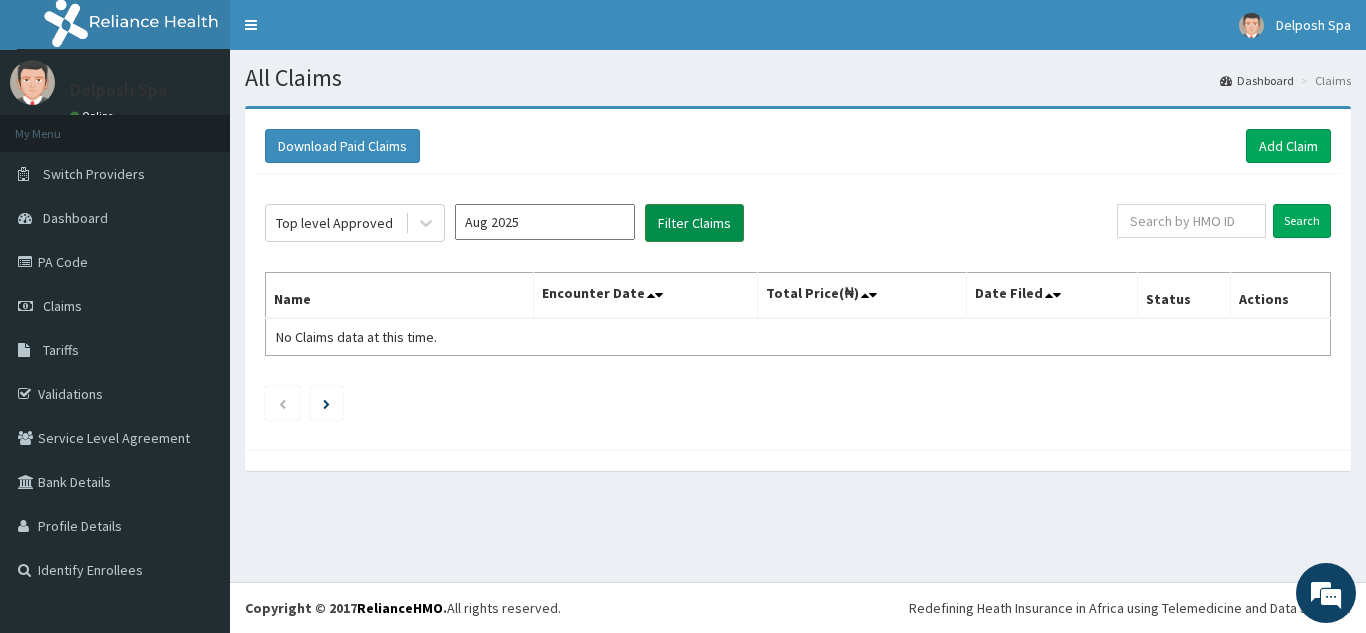 click on "Filter Claims" at bounding box center [694, 223] 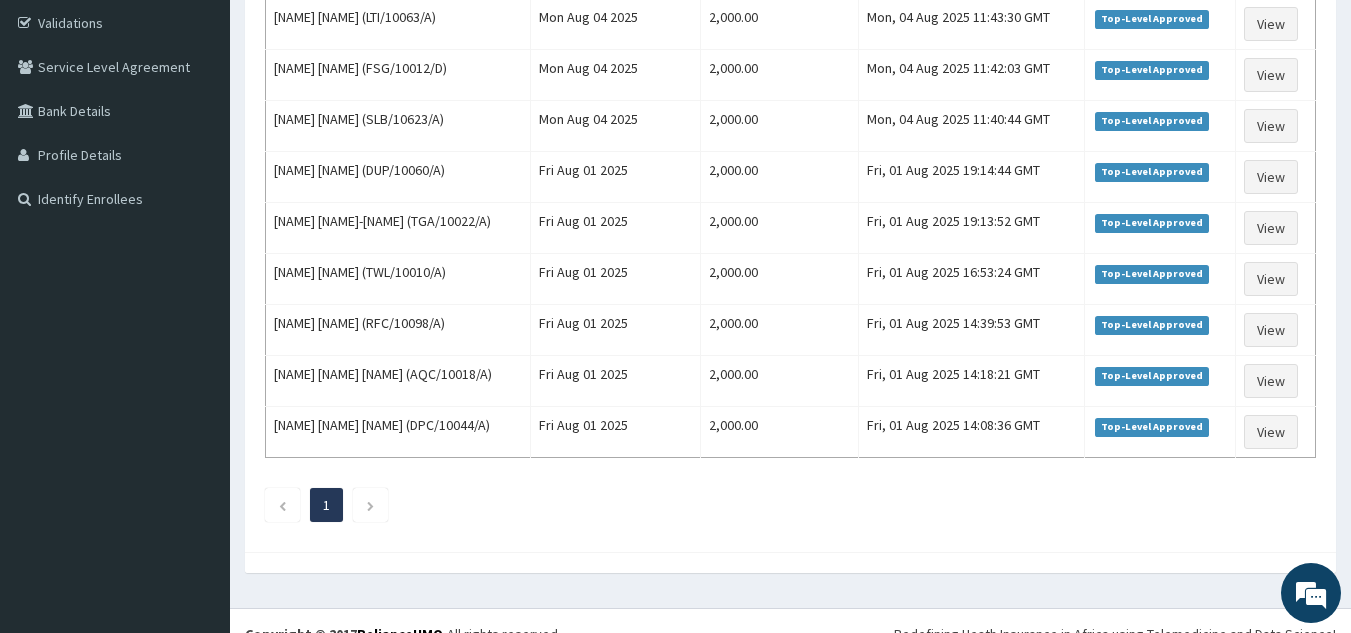 scroll, scrollTop: 397, scrollLeft: 0, axis: vertical 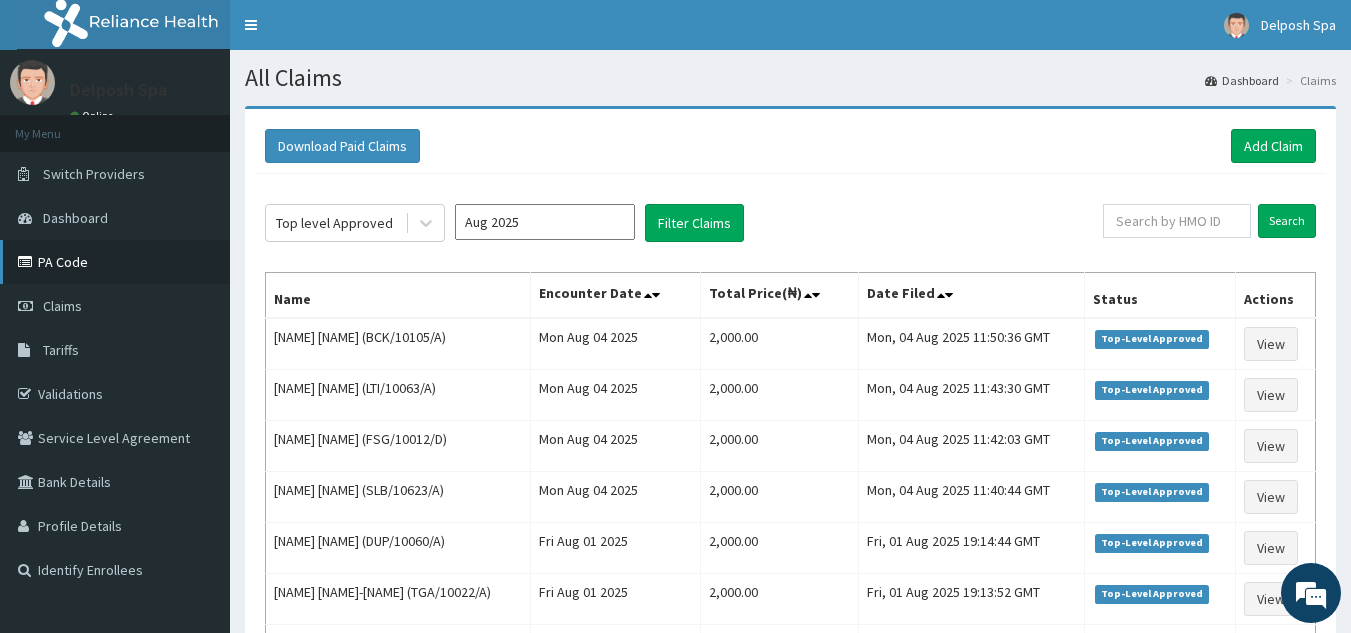 click on "PA Code" at bounding box center [115, 262] 